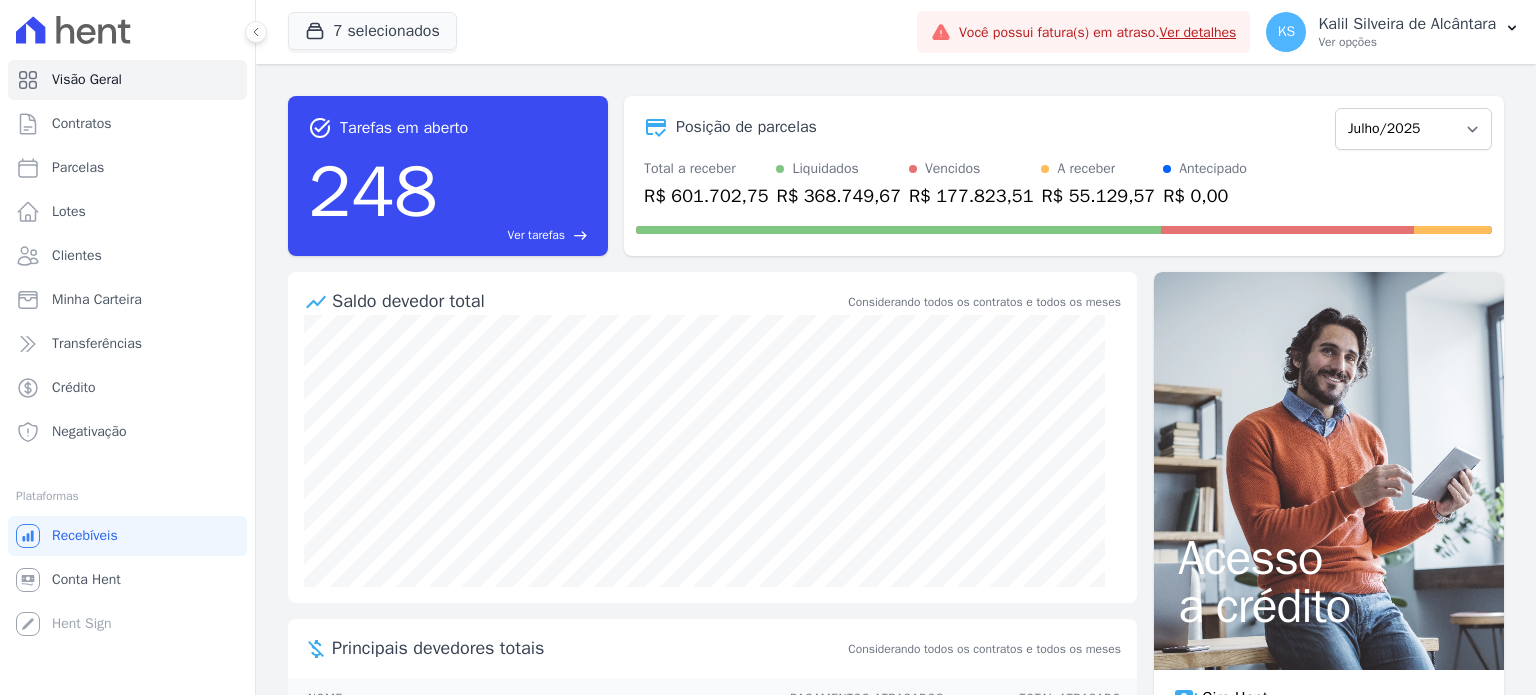 scroll, scrollTop: 0, scrollLeft: 0, axis: both 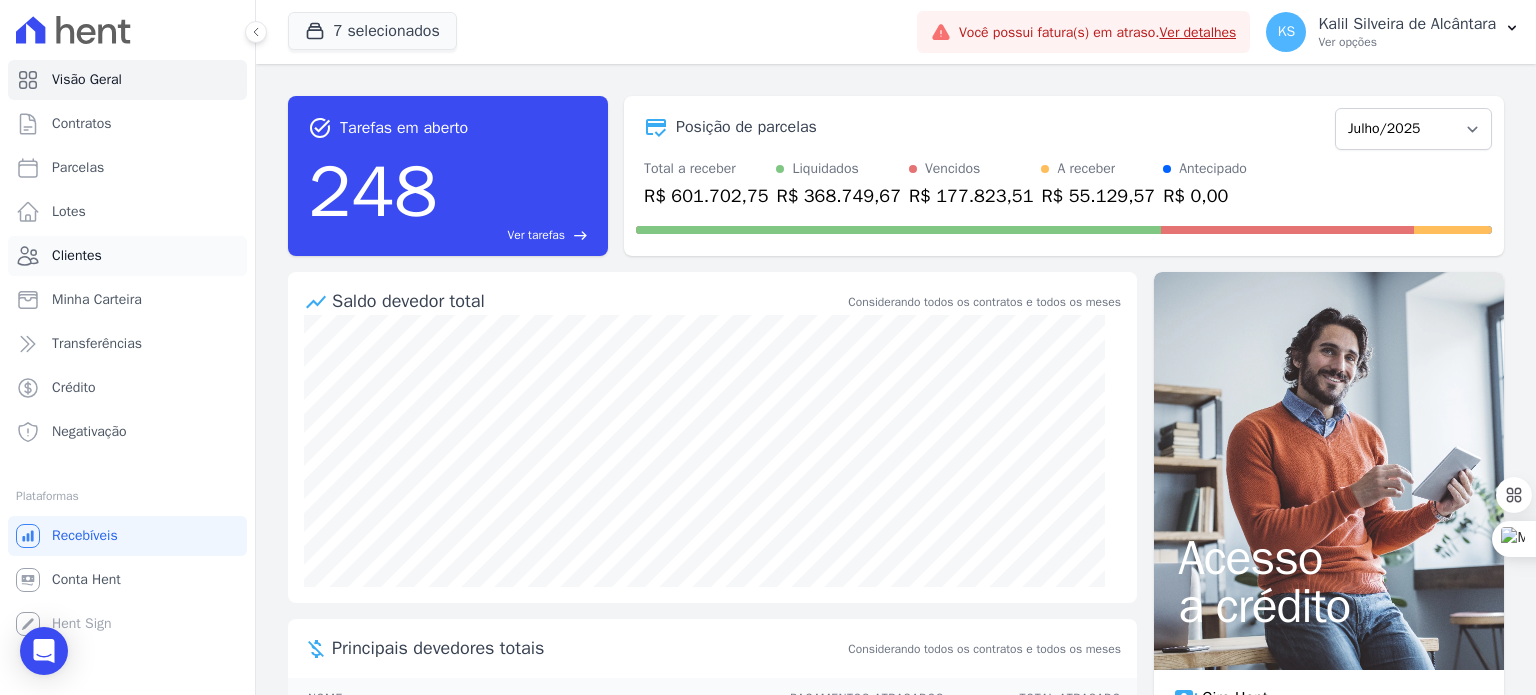 click on "Clientes" at bounding box center [127, 256] 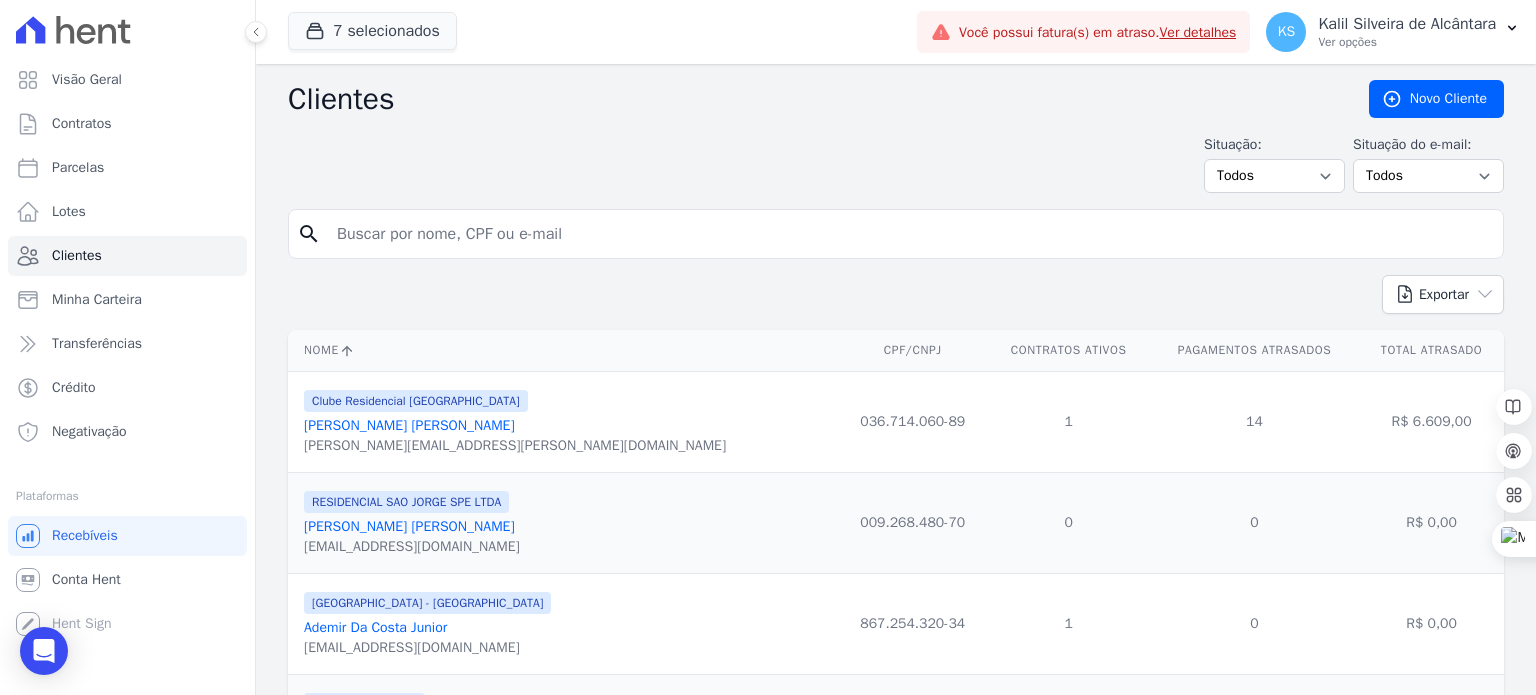 click at bounding box center (910, 234) 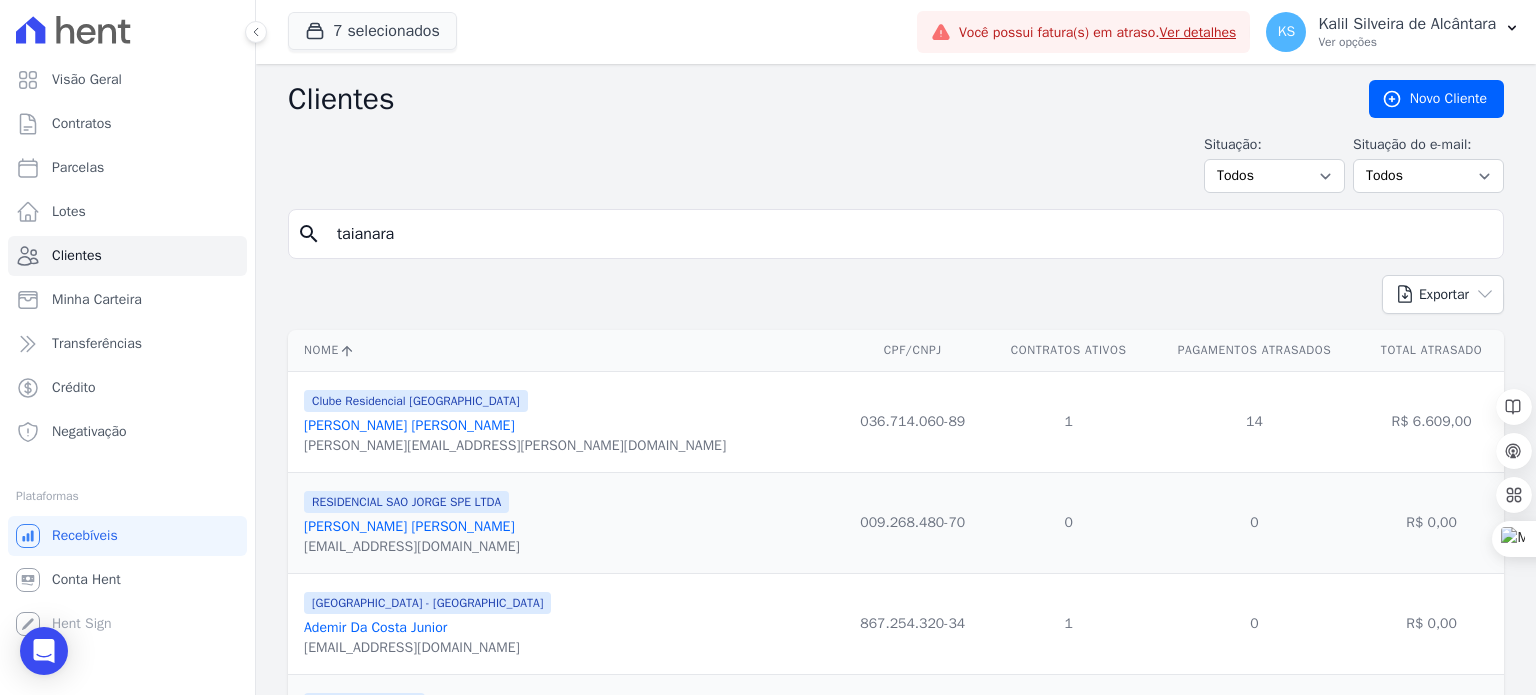 type on "taianara" 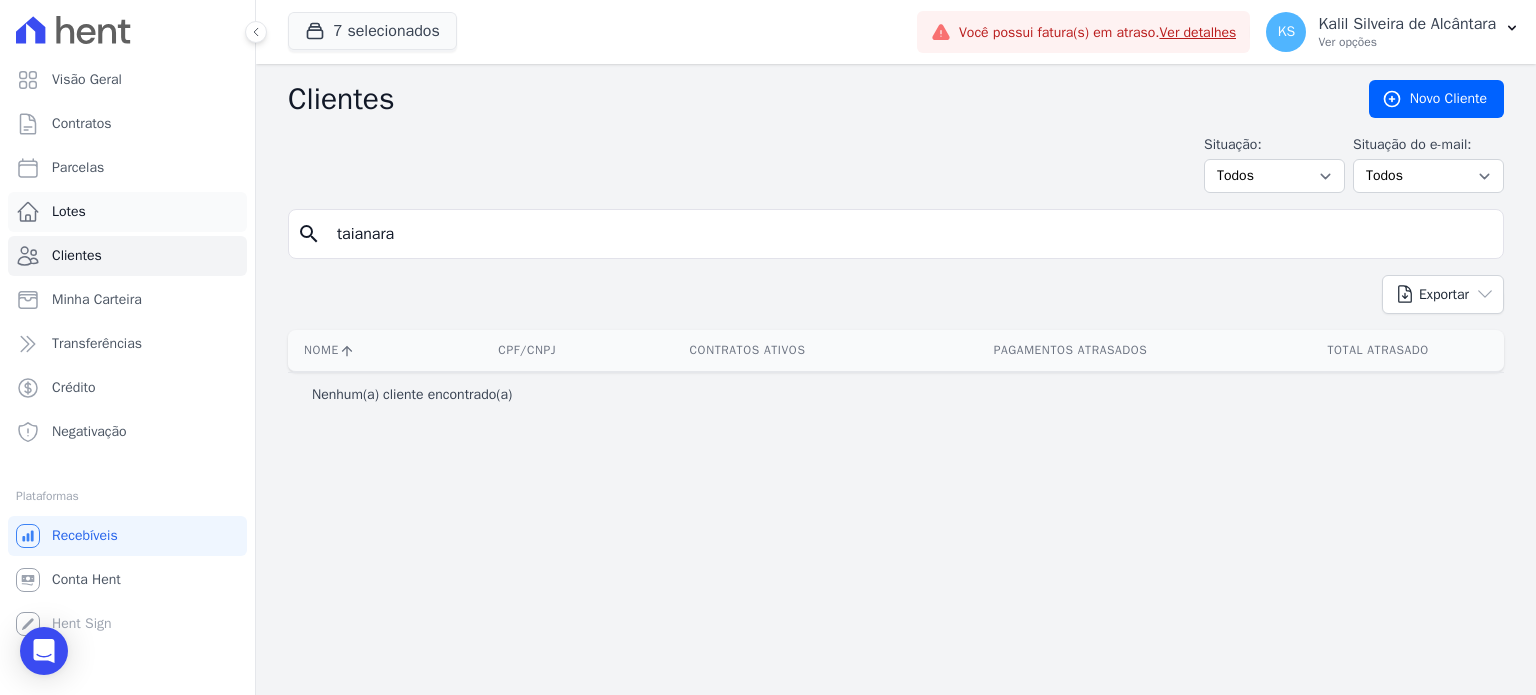 drag, startPoint x: 456, startPoint y: 261, endPoint x: 168, endPoint y: 217, distance: 291.34174 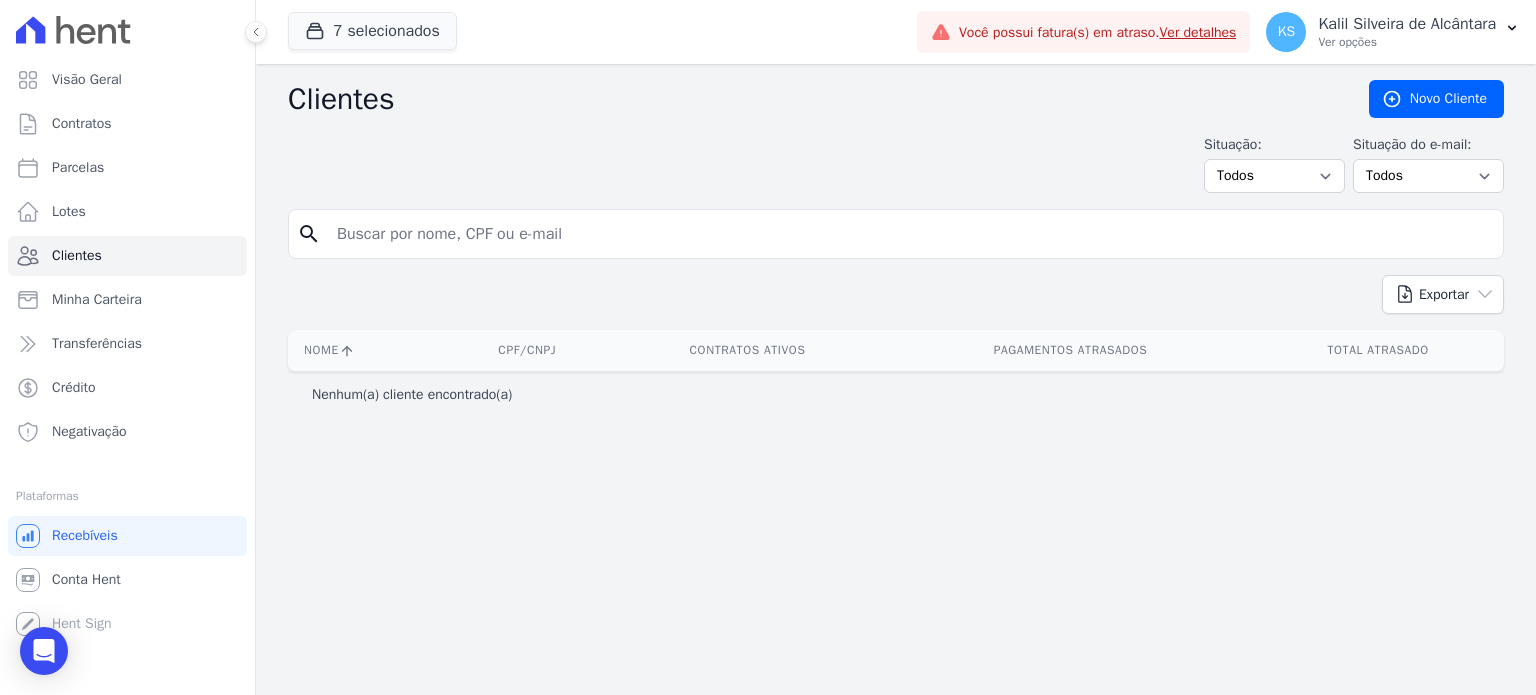 click at bounding box center [910, 234] 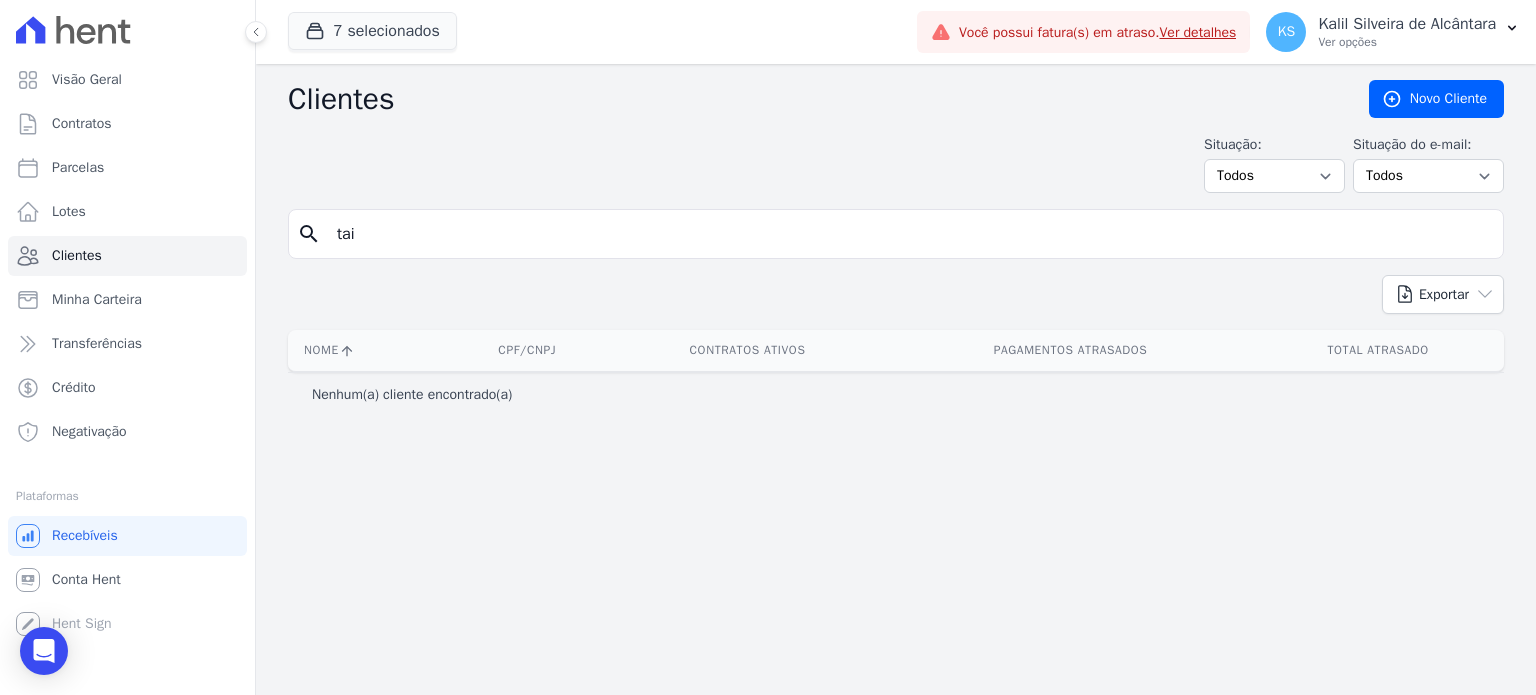 type on "tai" 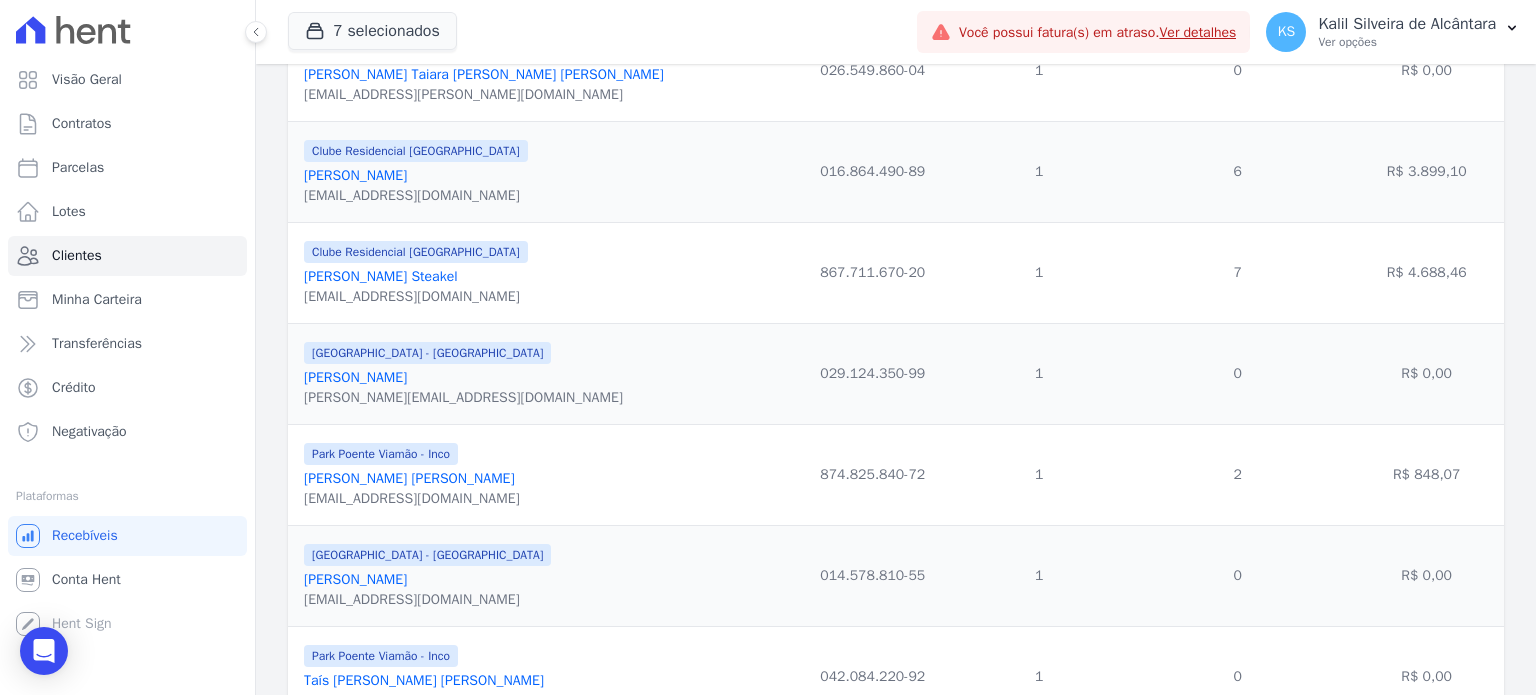 scroll, scrollTop: 400, scrollLeft: 0, axis: vertical 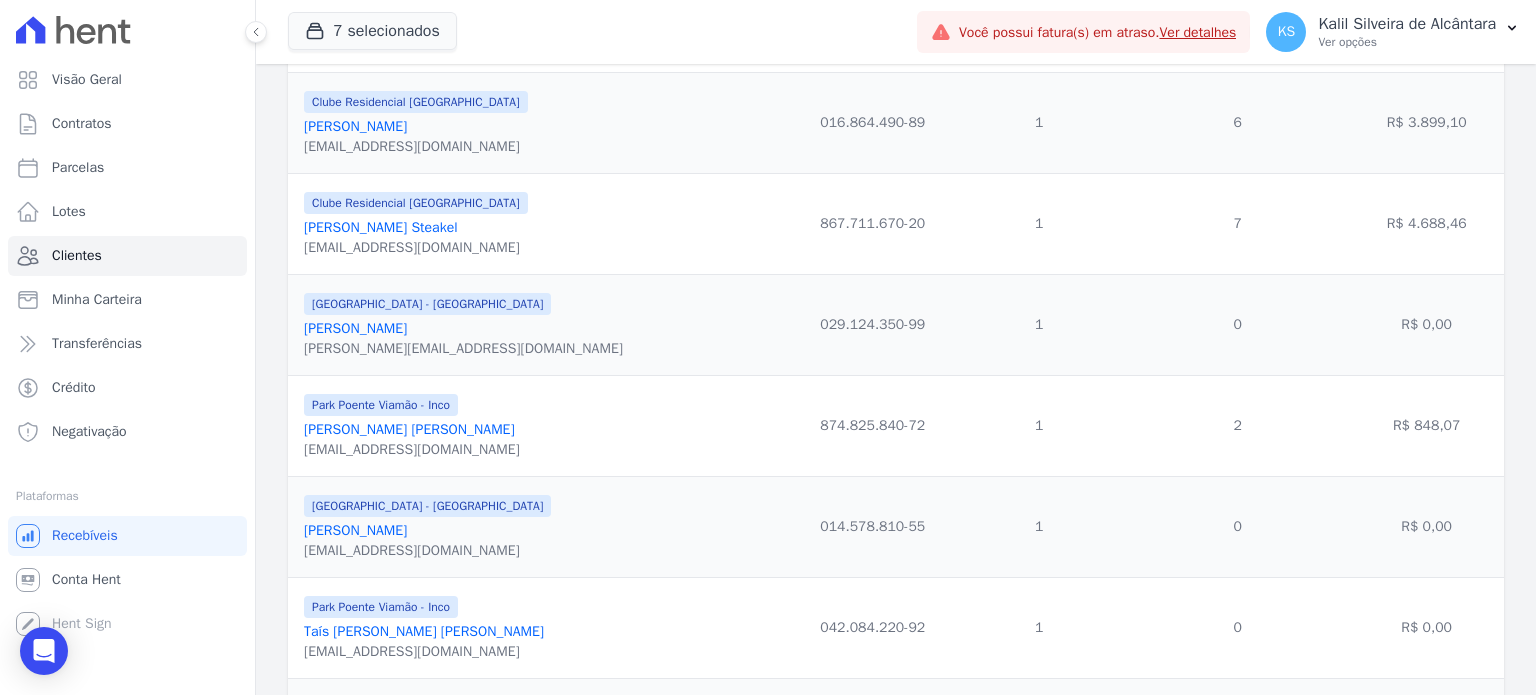 click on "[PERSON_NAME] [PERSON_NAME]" at bounding box center [409, 429] 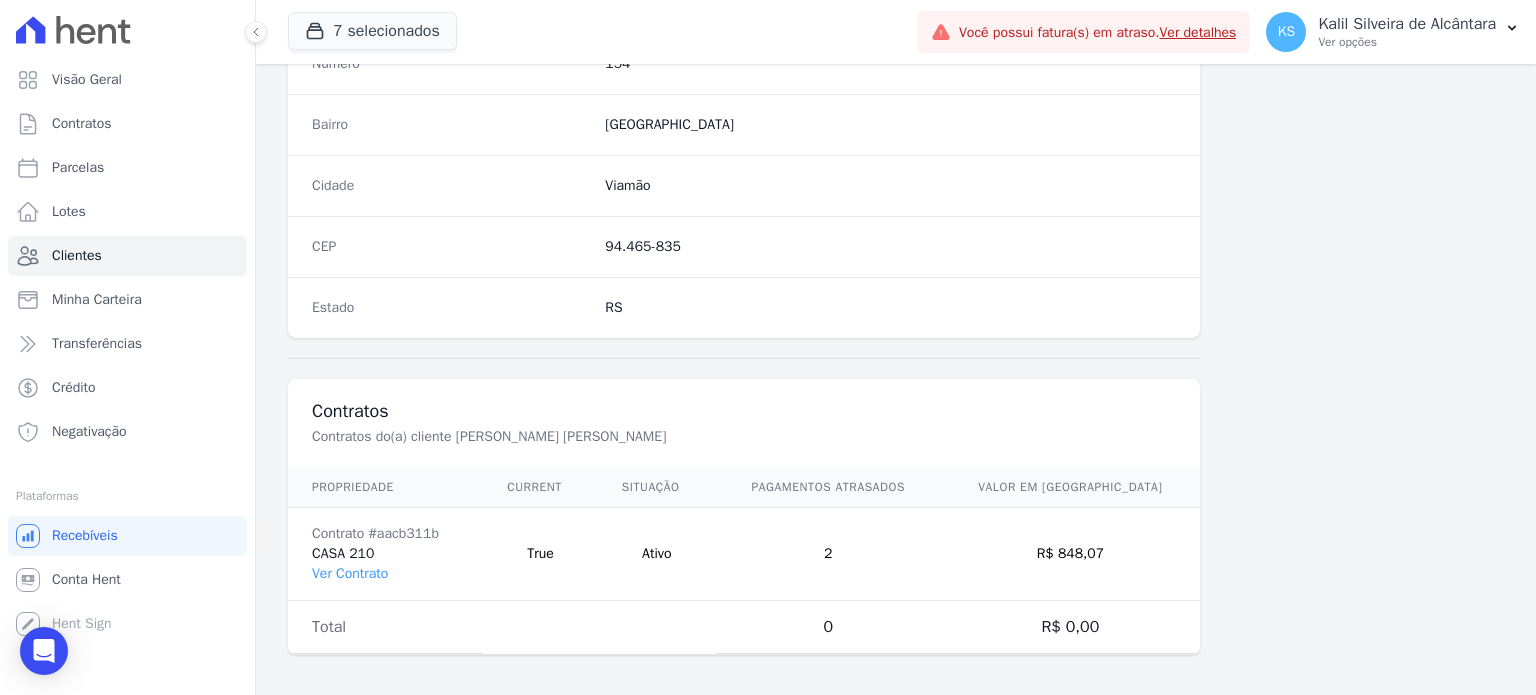 scroll, scrollTop: 1169, scrollLeft: 0, axis: vertical 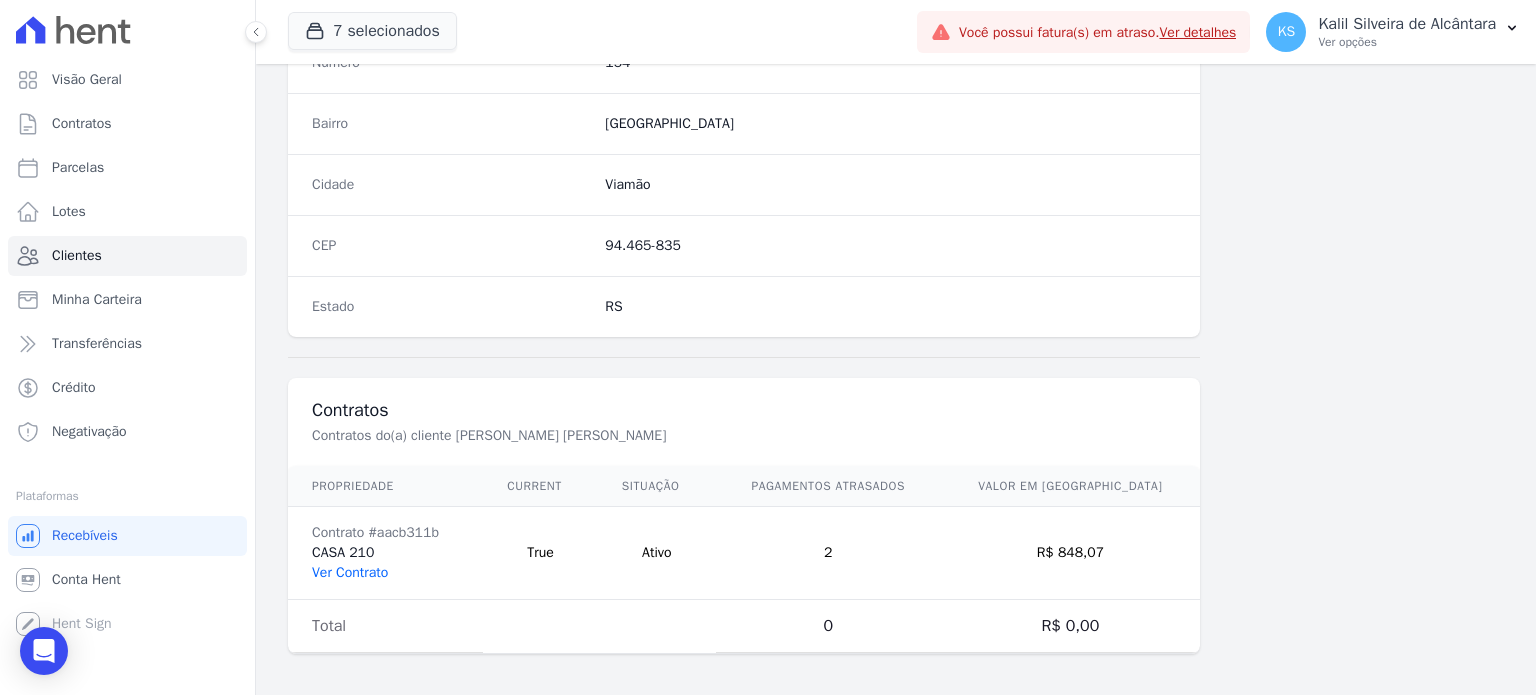 click on "Ver Contrato" at bounding box center [350, 572] 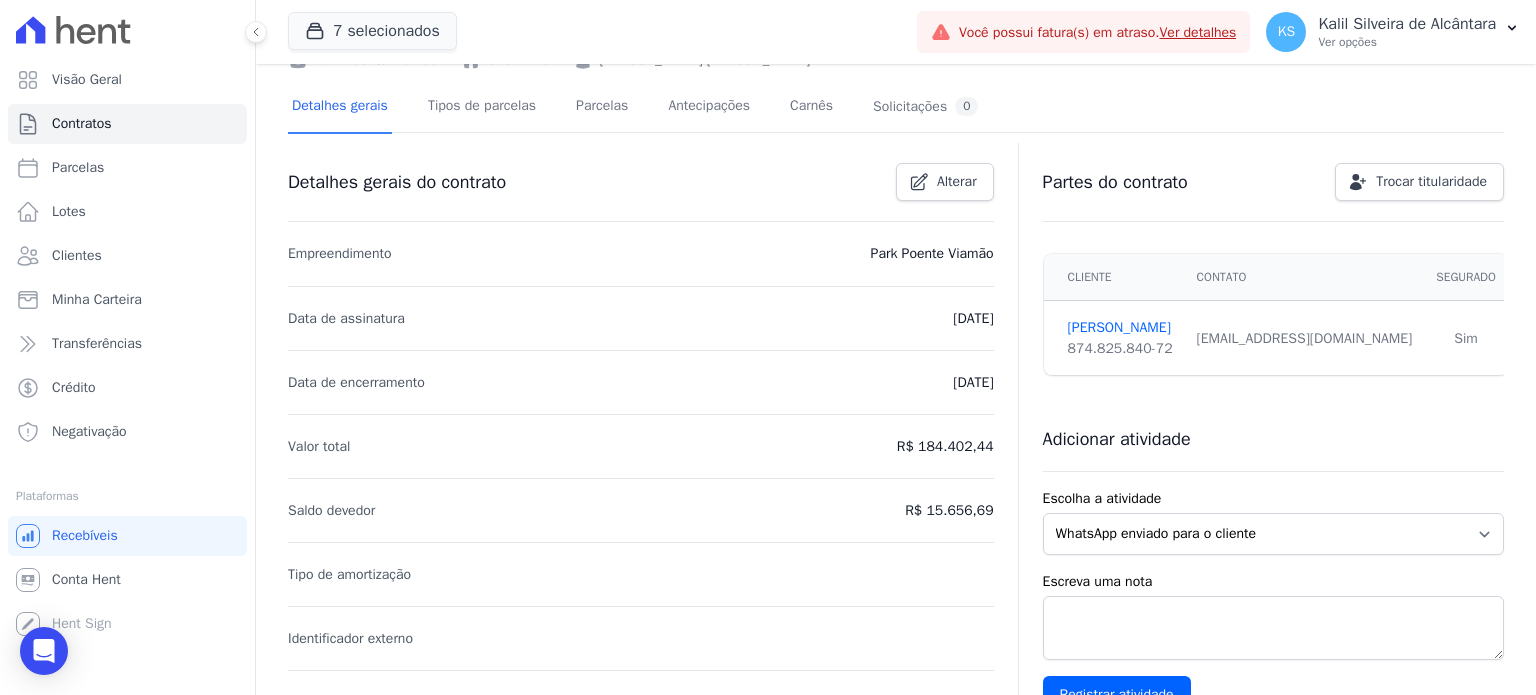 scroll, scrollTop: 0, scrollLeft: 0, axis: both 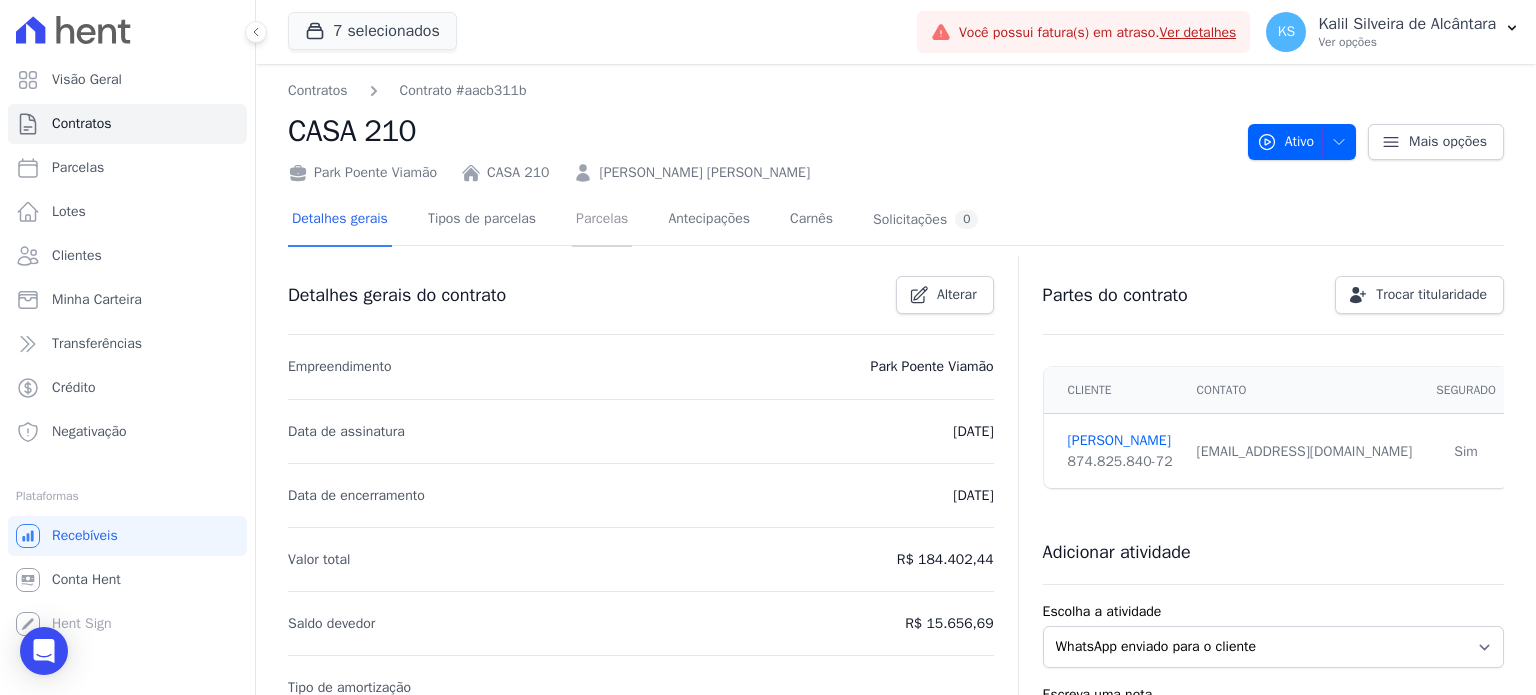 click on "Parcelas" at bounding box center (602, 220) 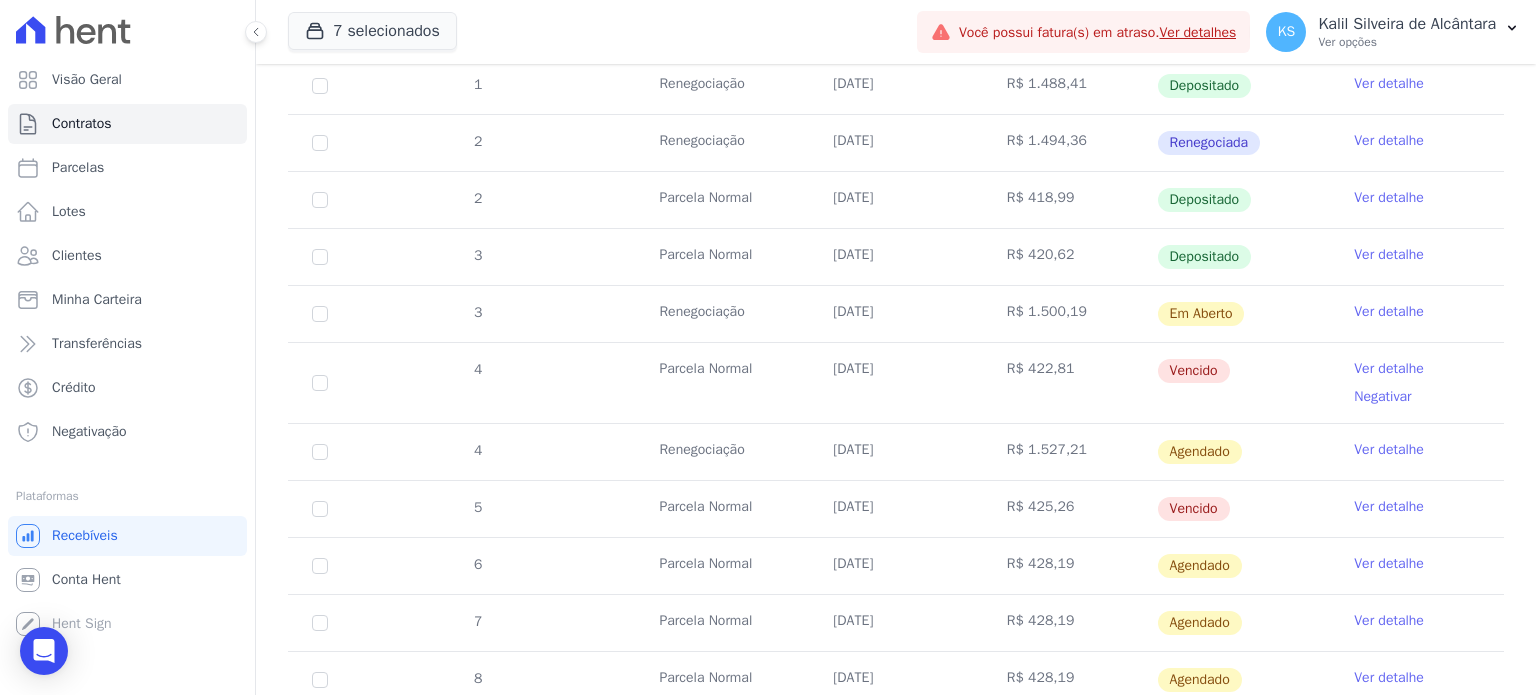 scroll, scrollTop: 900, scrollLeft: 0, axis: vertical 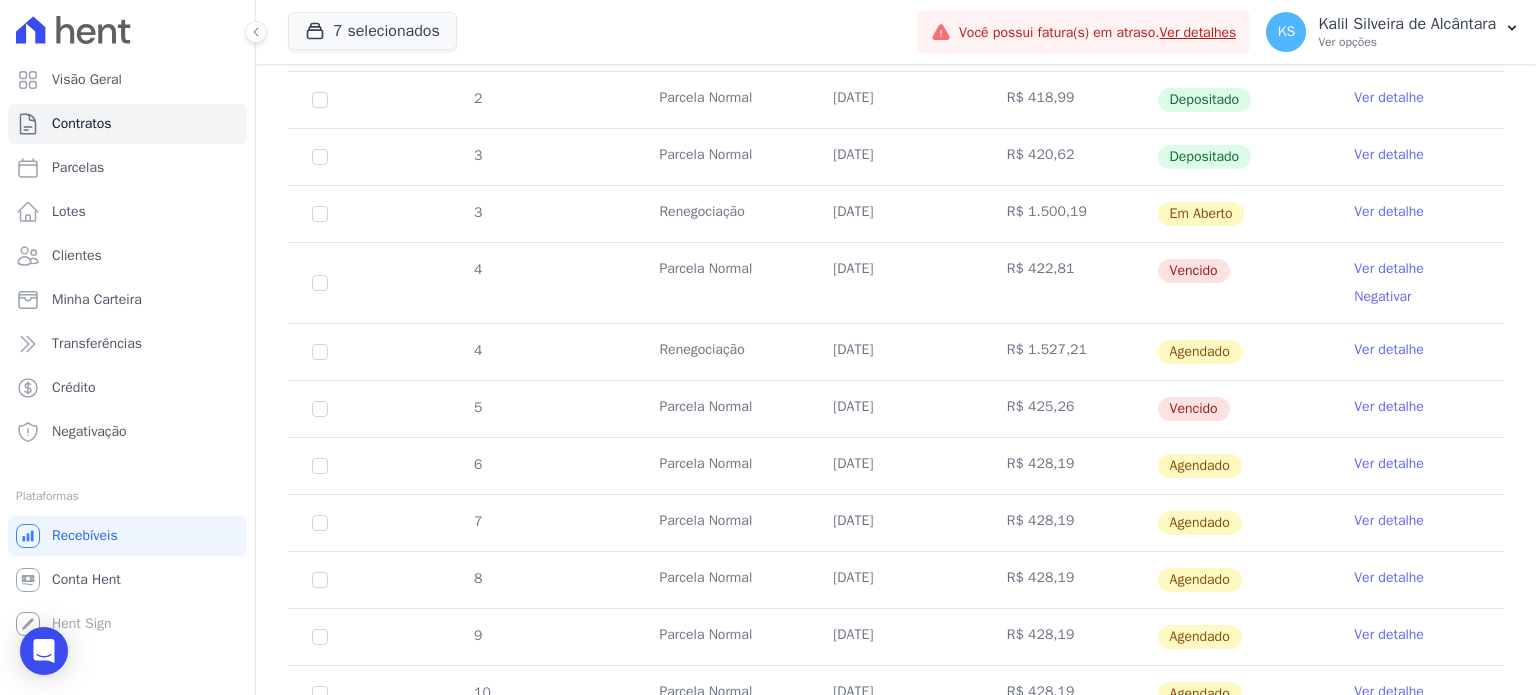 click on "Ver detalhe" at bounding box center (1389, 269) 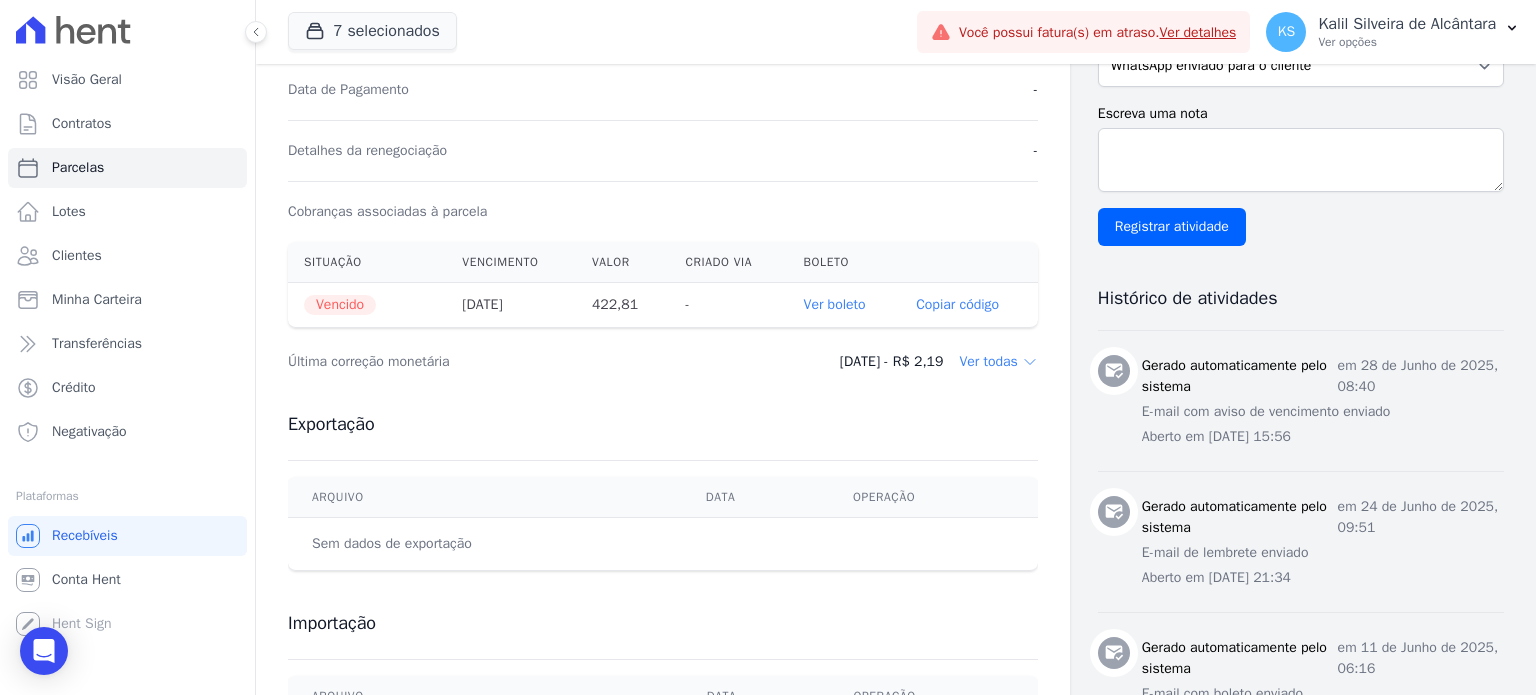 scroll, scrollTop: 700, scrollLeft: 0, axis: vertical 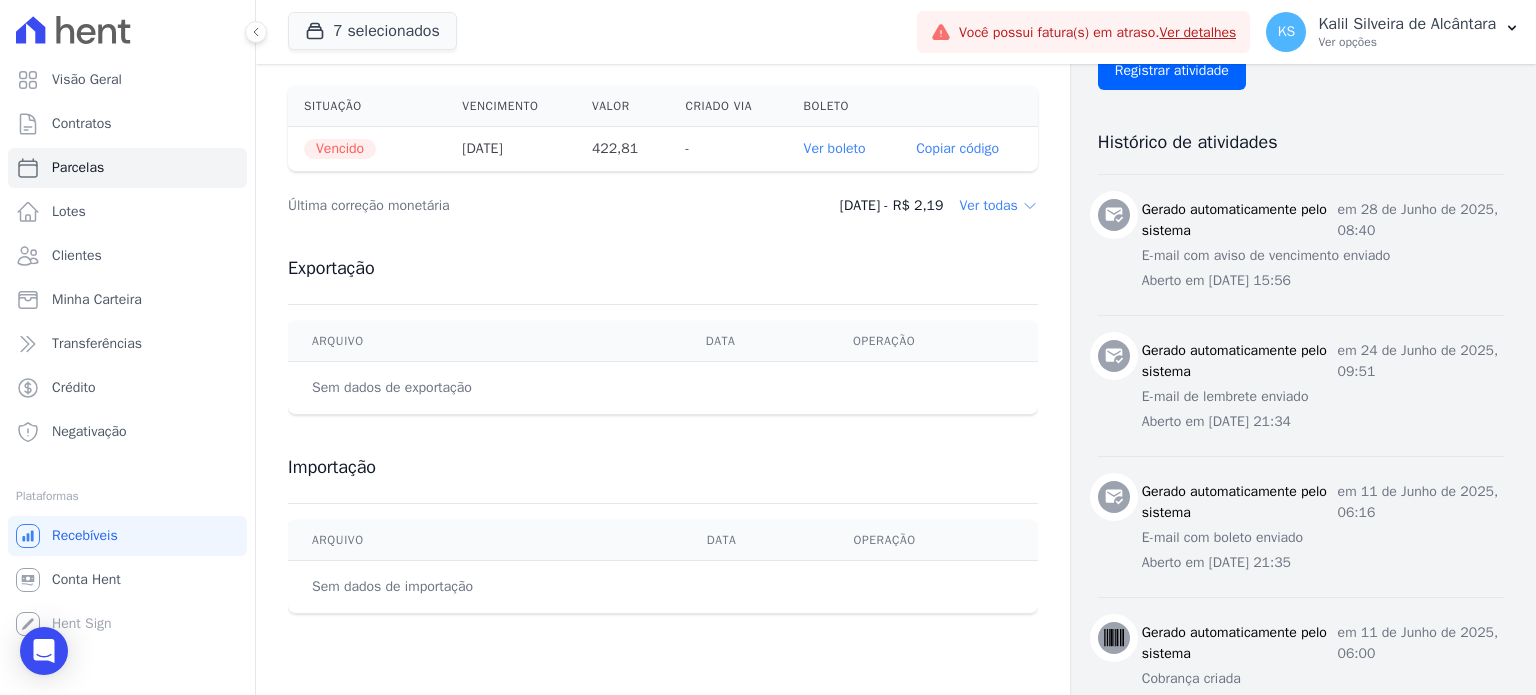 click on "Ver boleto" at bounding box center (835, 148) 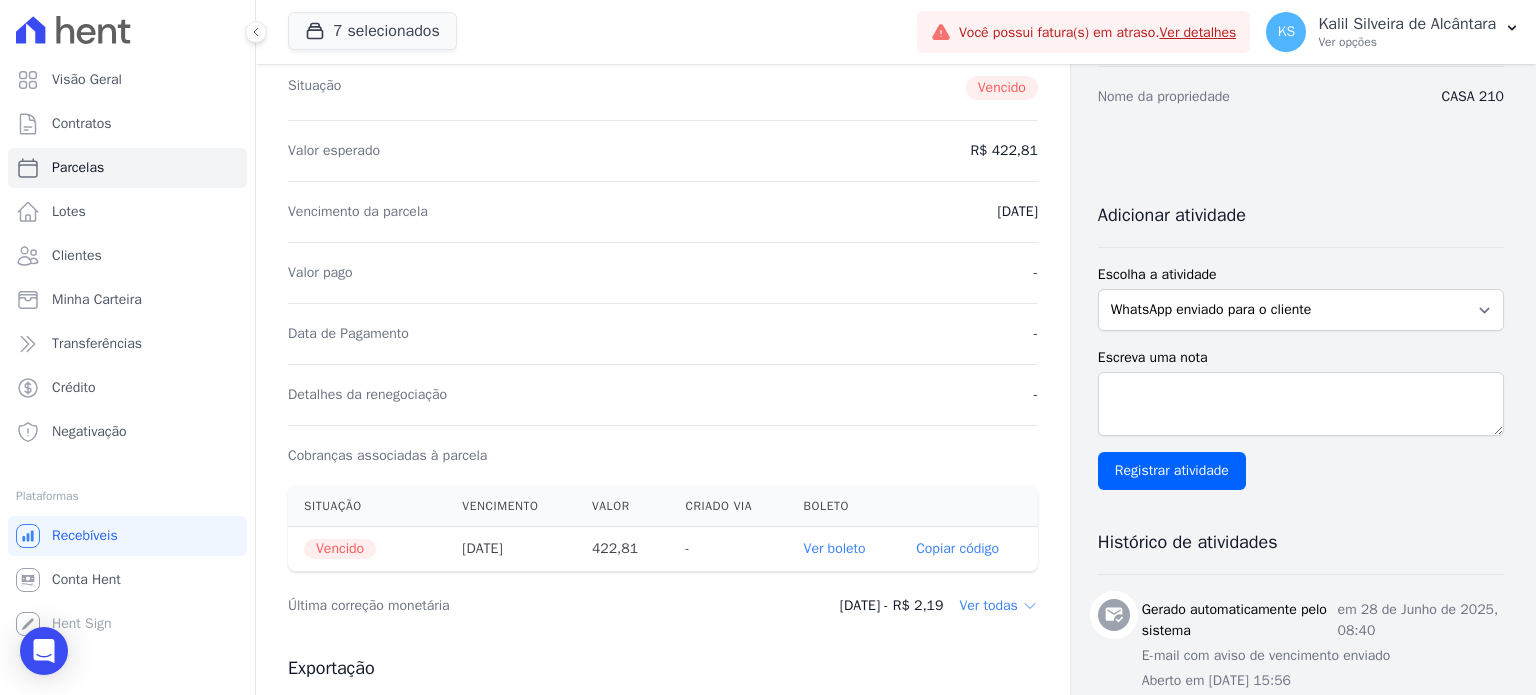 scroll, scrollTop: 0, scrollLeft: 0, axis: both 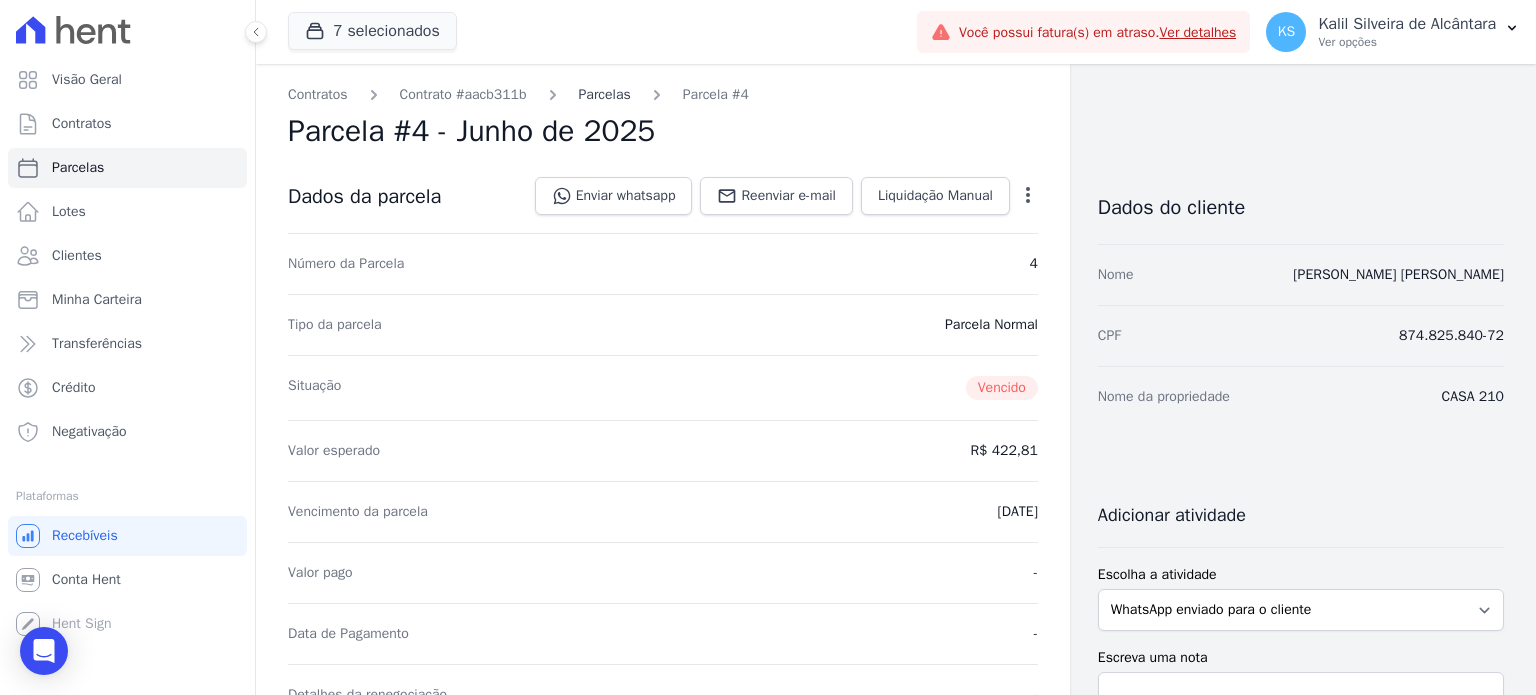 click on "Parcelas" at bounding box center (605, 94) 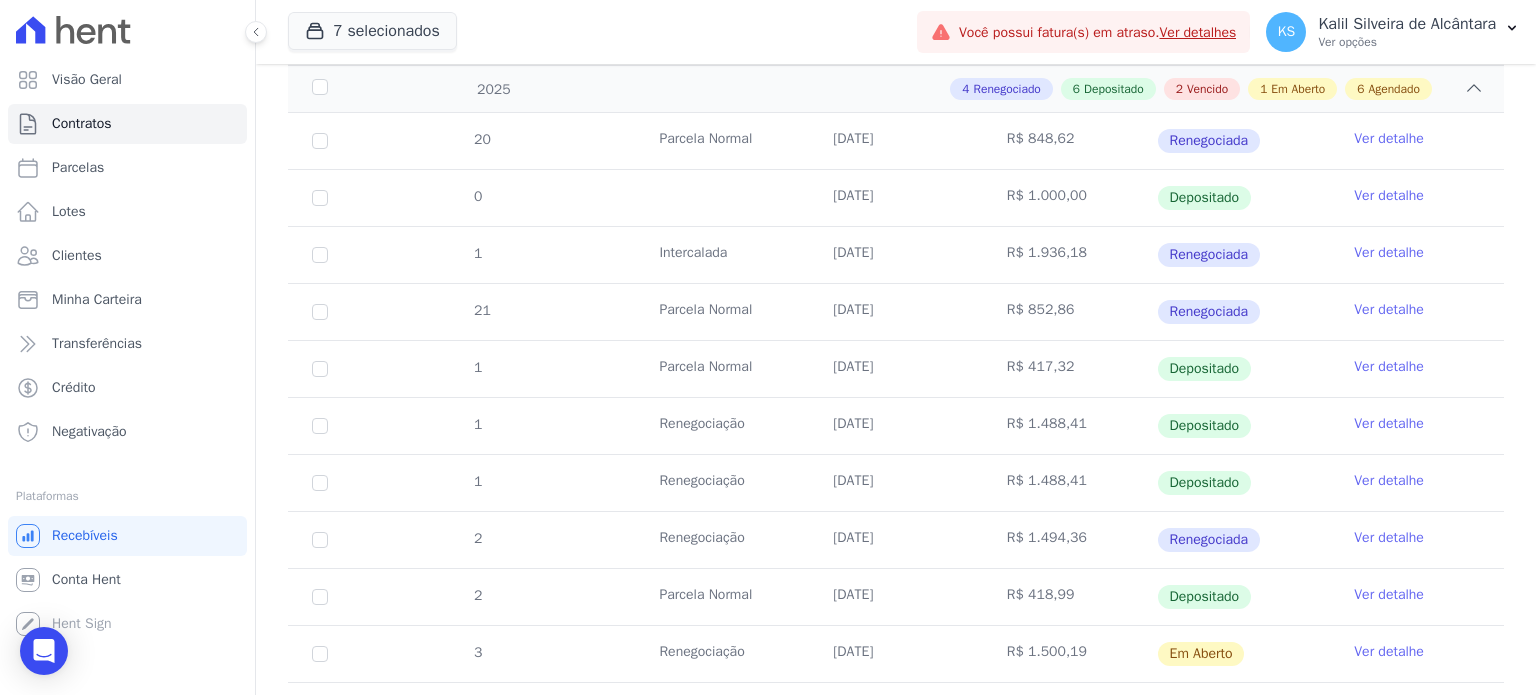 scroll, scrollTop: 400, scrollLeft: 0, axis: vertical 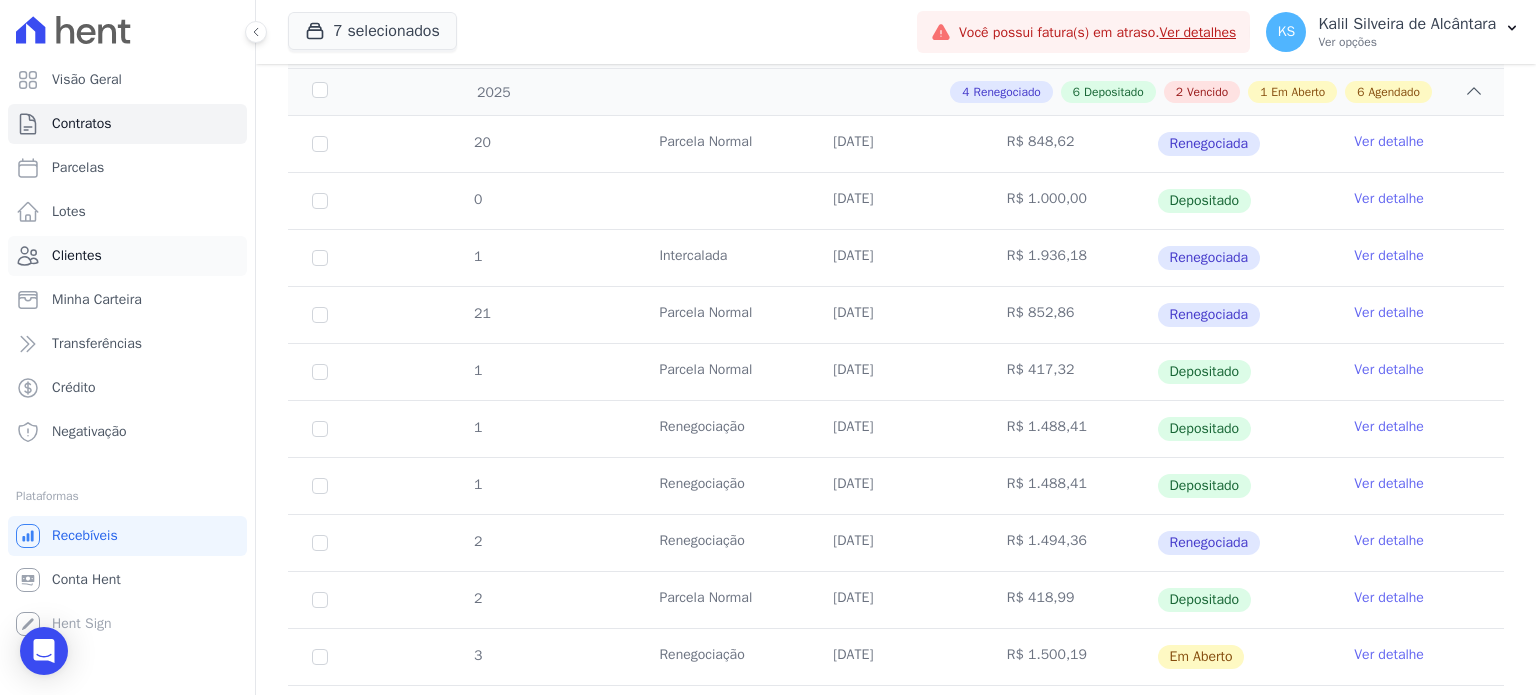 click on "Clientes" at bounding box center [127, 256] 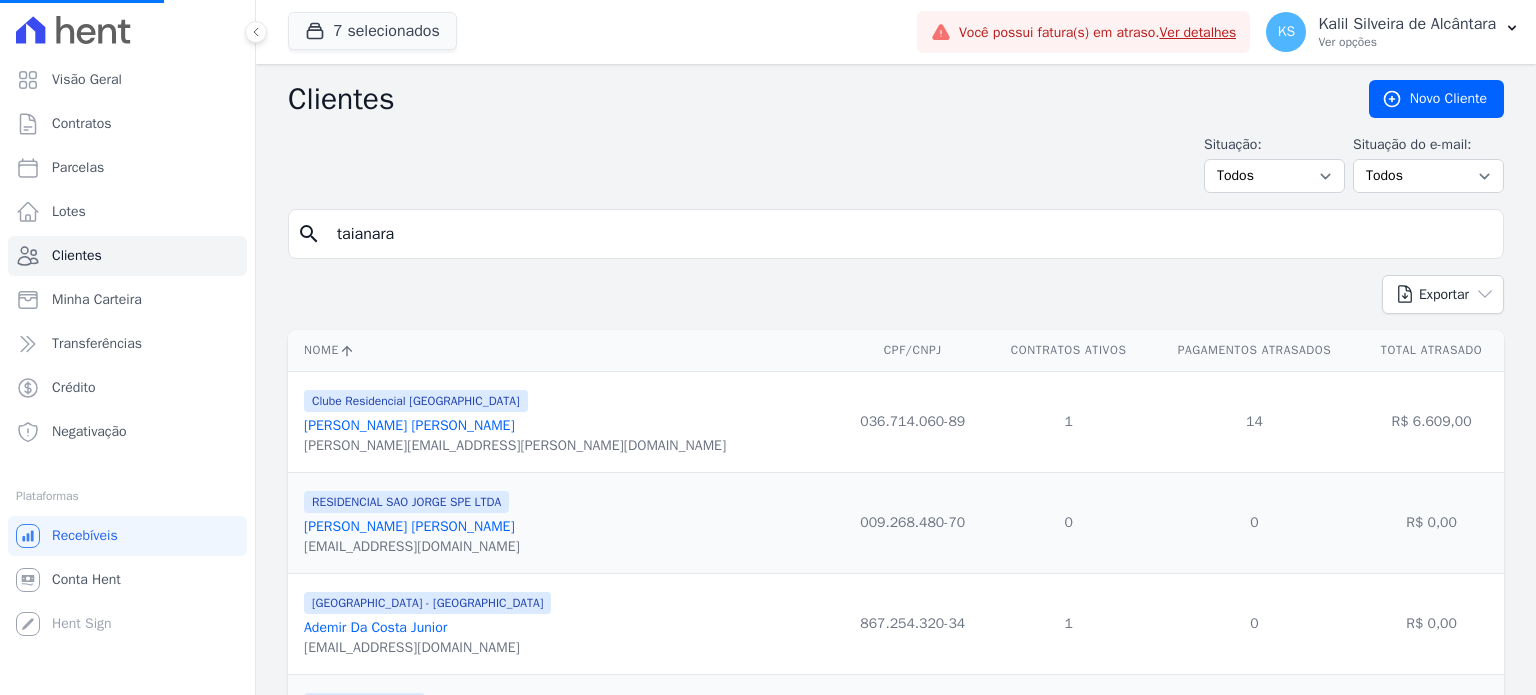 drag, startPoint x: 485, startPoint y: 201, endPoint x: 467, endPoint y: 207, distance: 18.973665 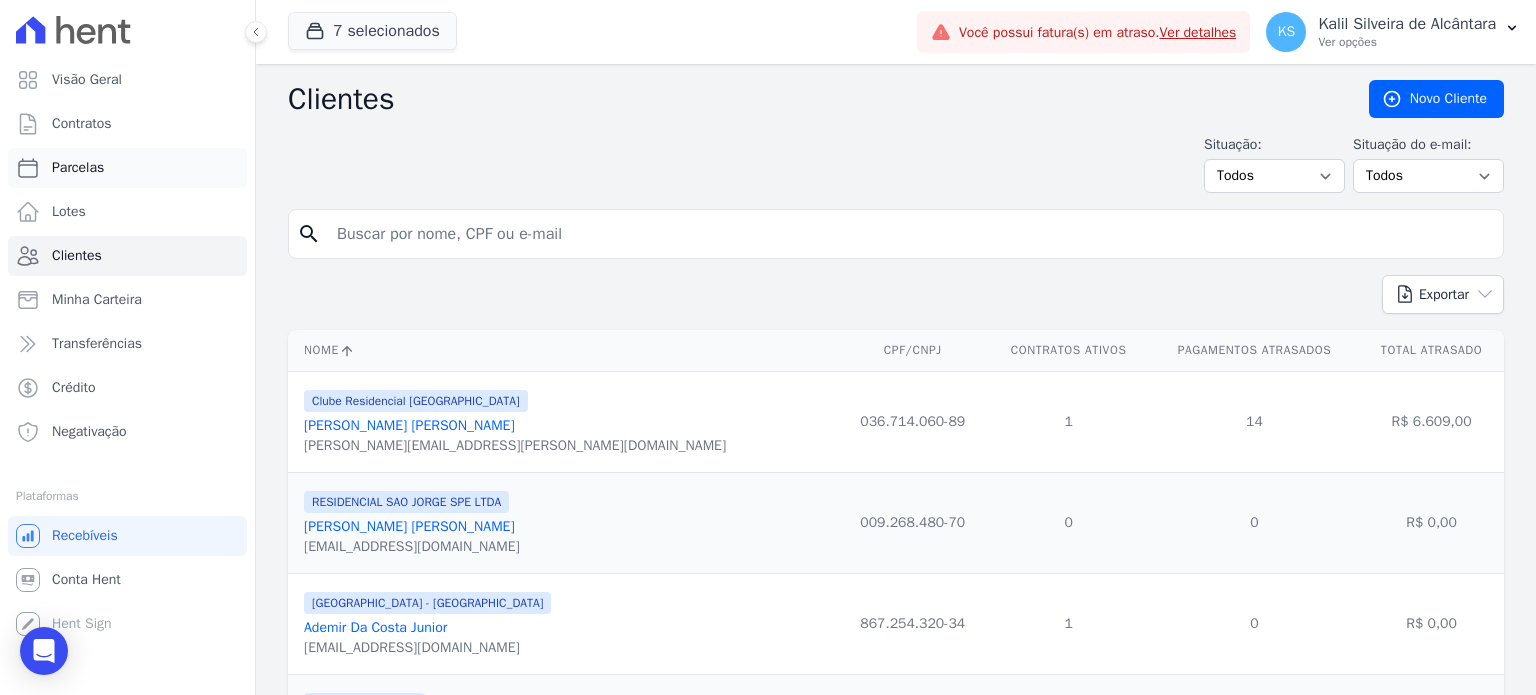 click on "Visão Geral
Contratos
[GEOGRAPHIC_DATA]
Lotes
Clientes
Minha Carteira
Transferências
Crédito
Negativação" at bounding box center [768, 347] 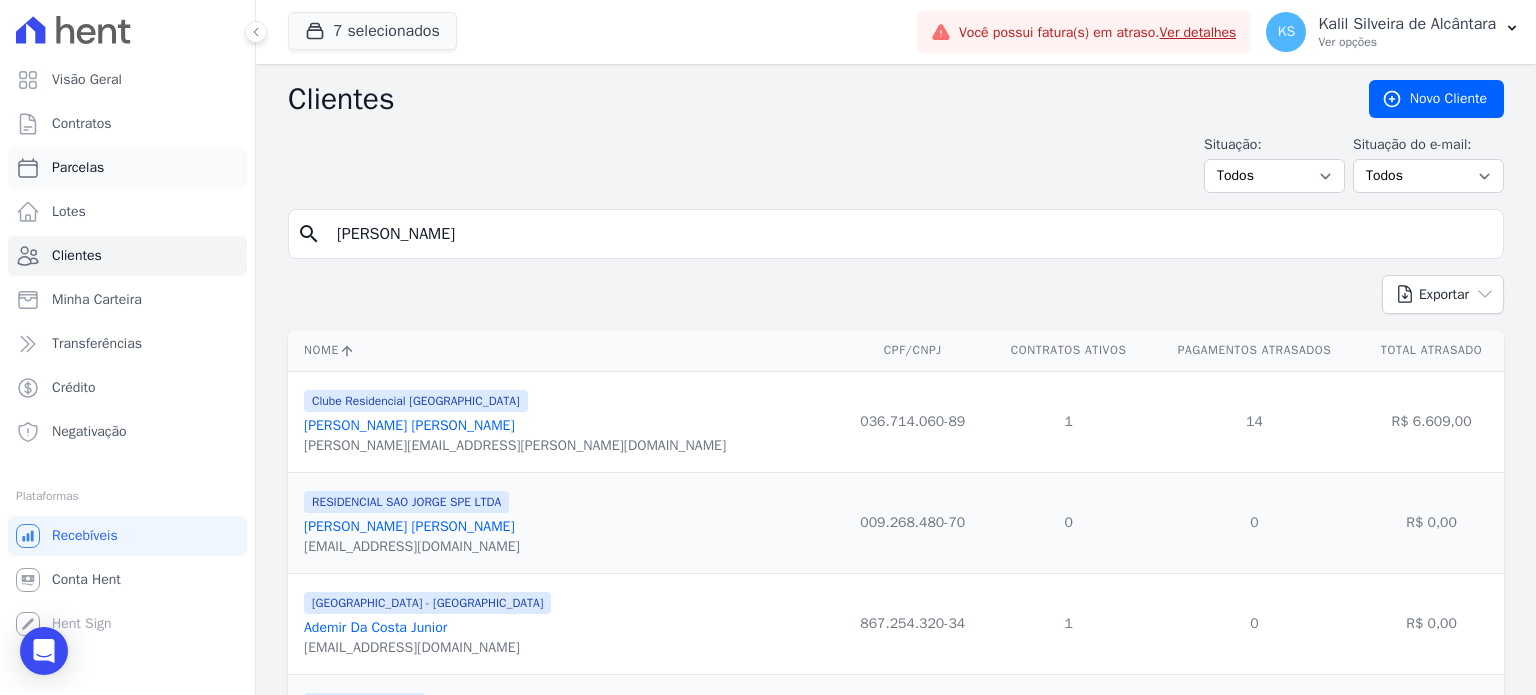 type on "[PERSON_NAME]" 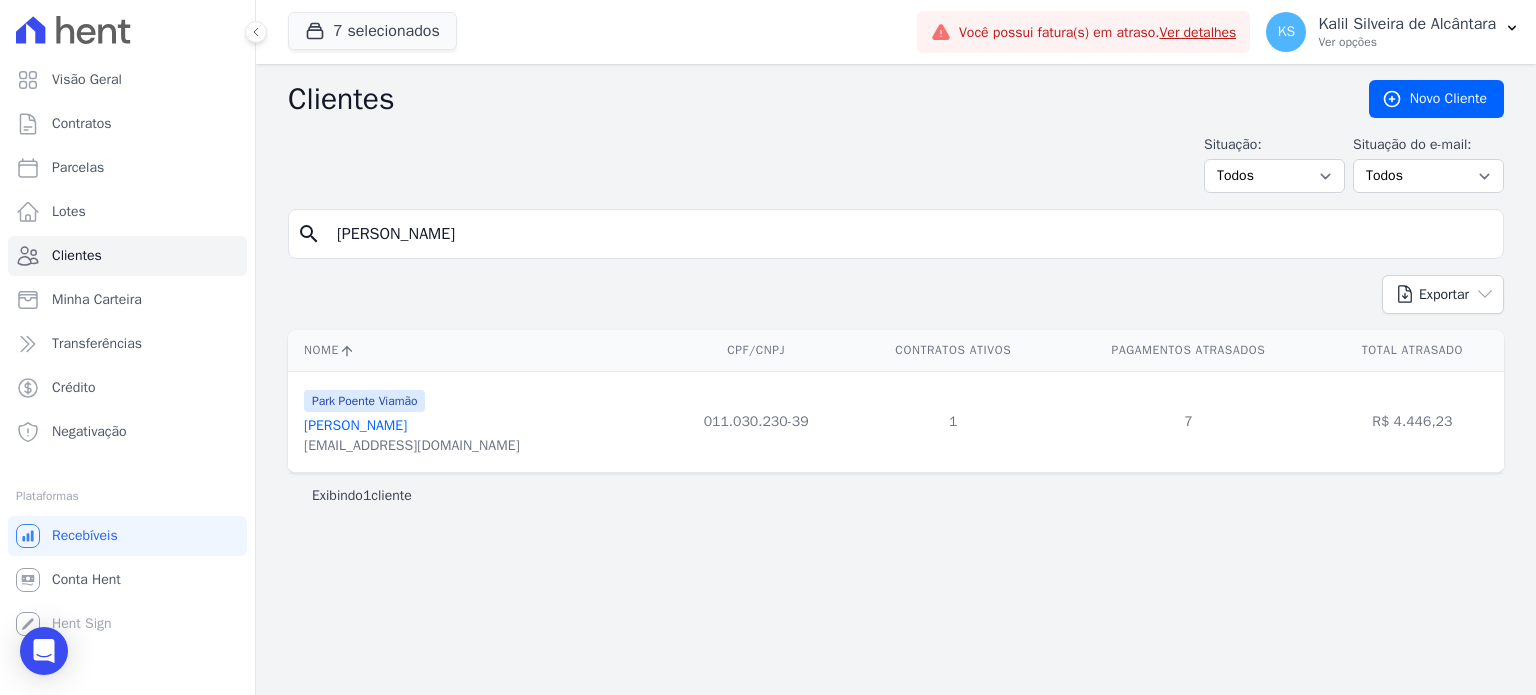 click on "[PERSON_NAME]" at bounding box center [355, 425] 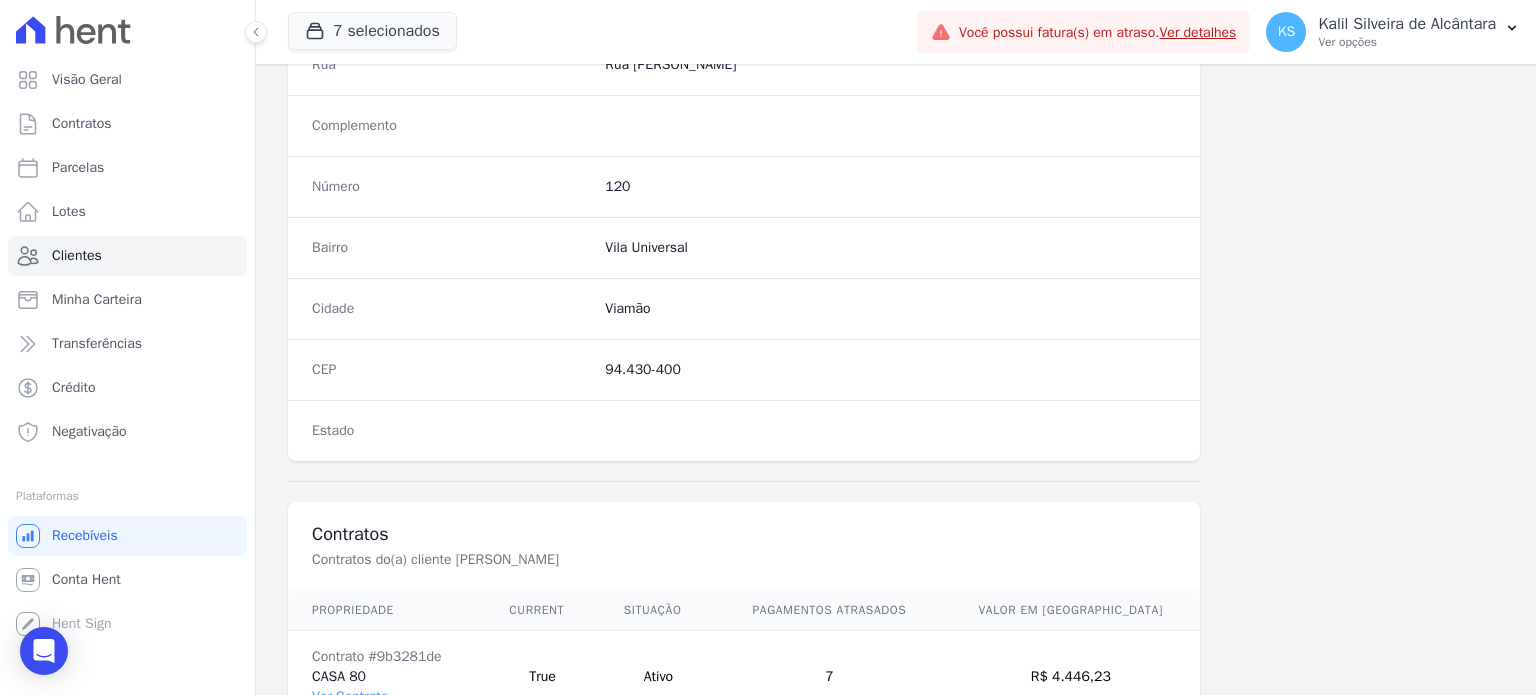 scroll, scrollTop: 1169, scrollLeft: 0, axis: vertical 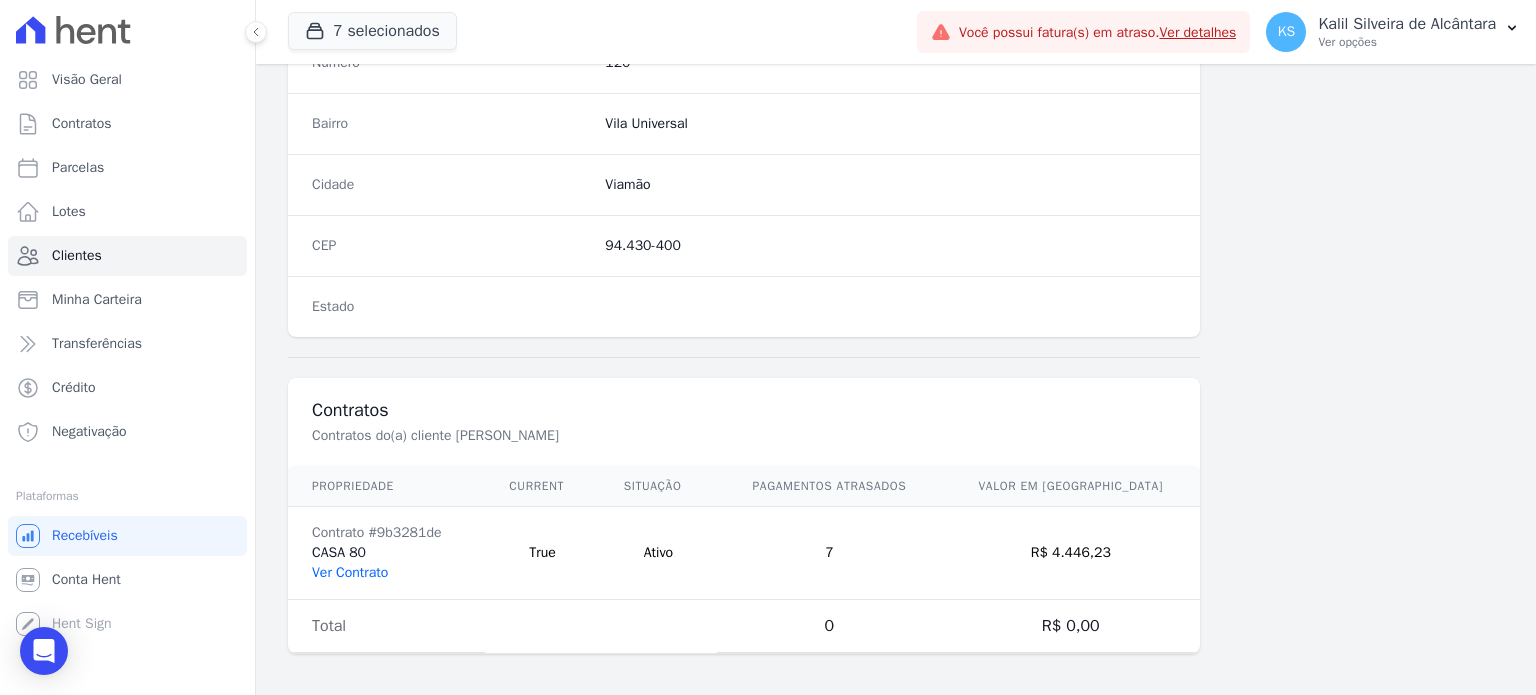 click on "Ver Contrato" at bounding box center (350, 572) 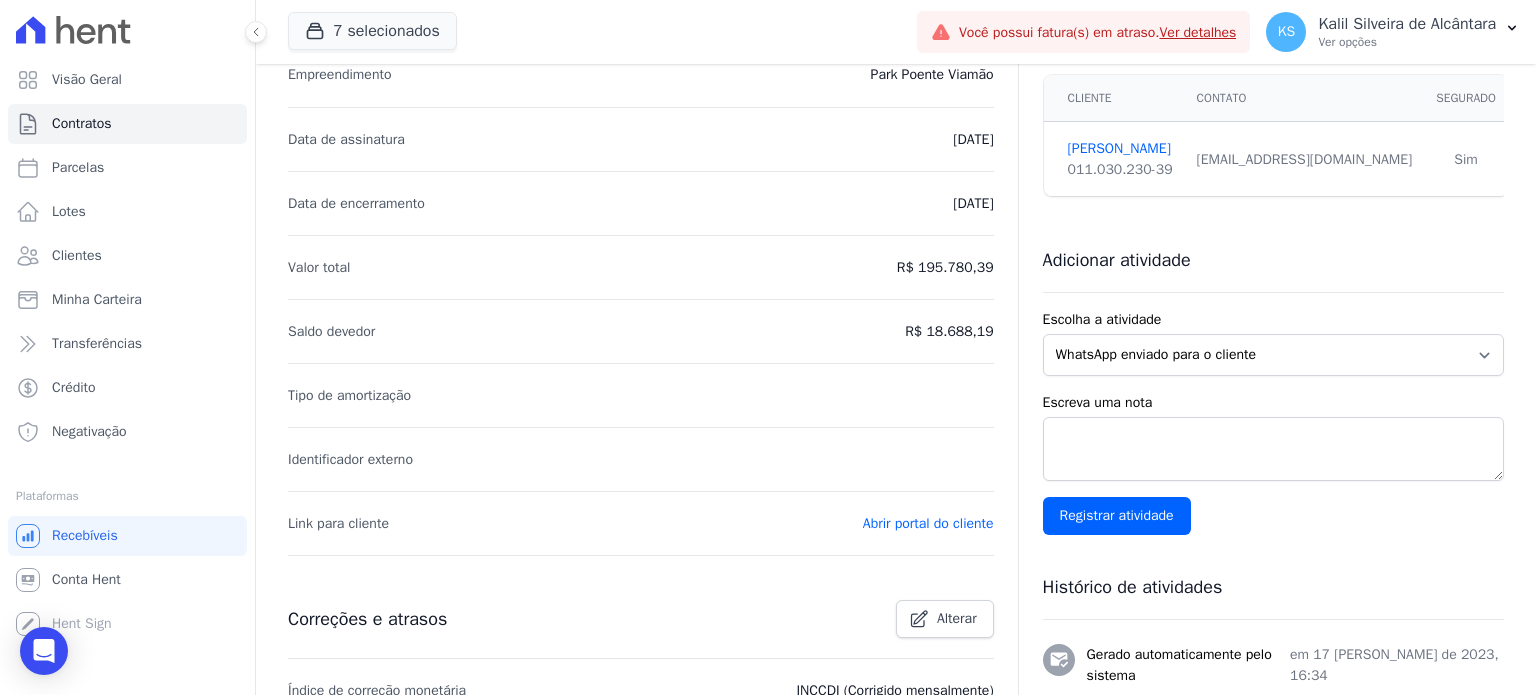 scroll, scrollTop: 0, scrollLeft: 0, axis: both 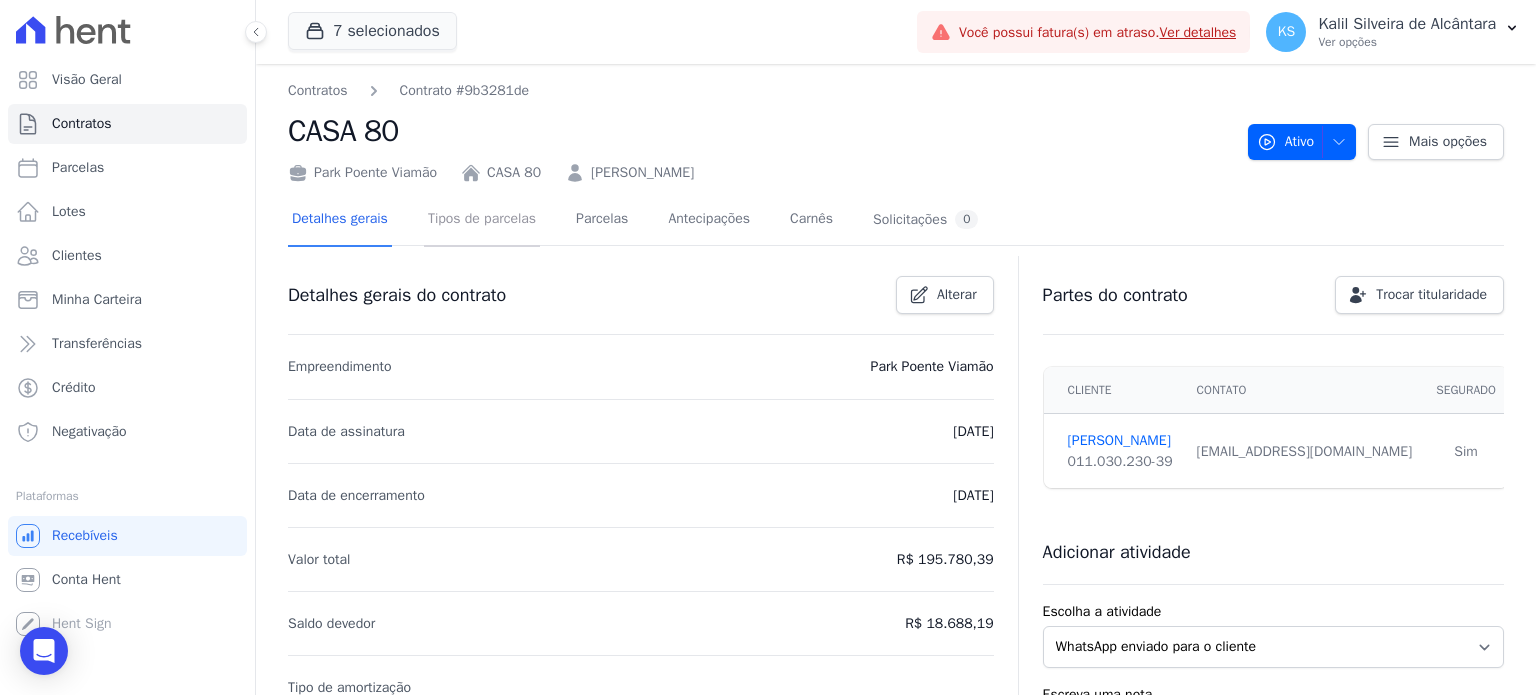 click on "Tipos de parcelas" at bounding box center (482, 220) 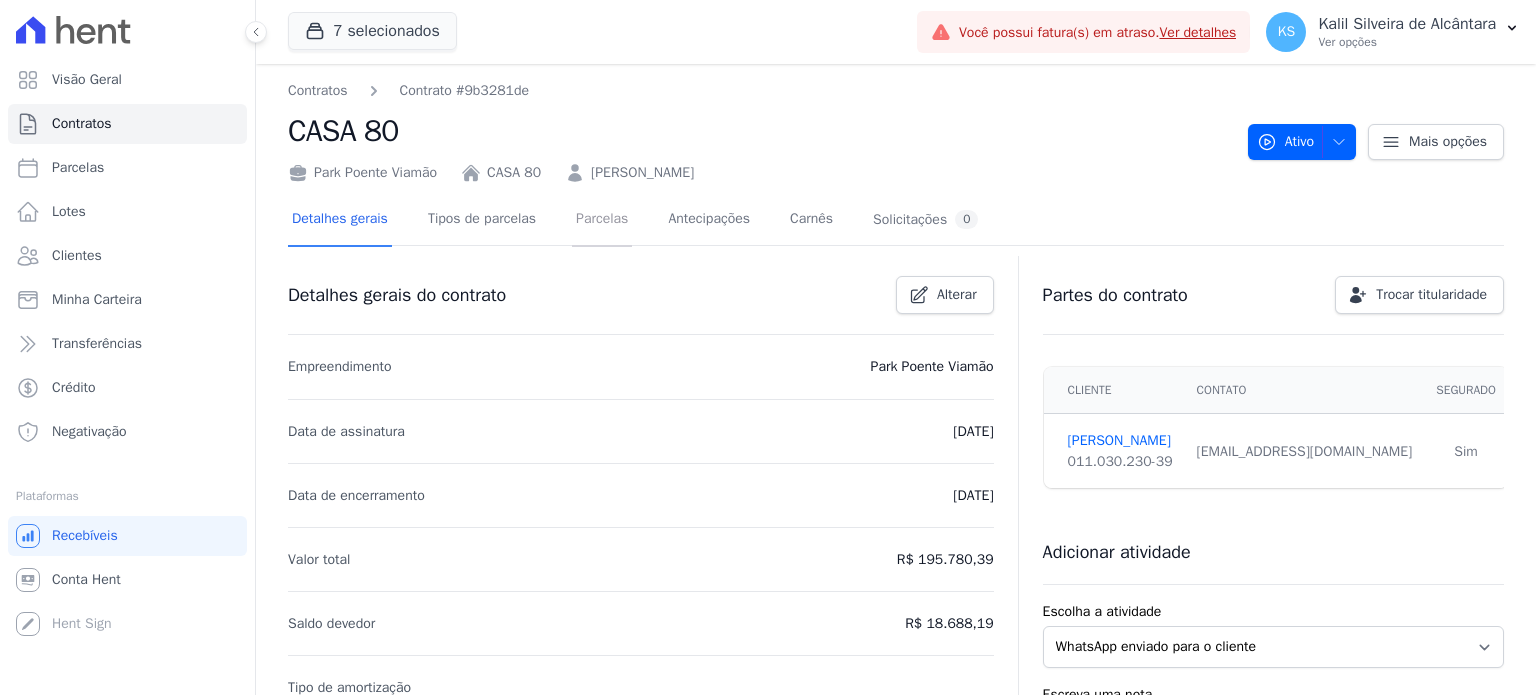 click on "Parcelas" at bounding box center (602, 220) 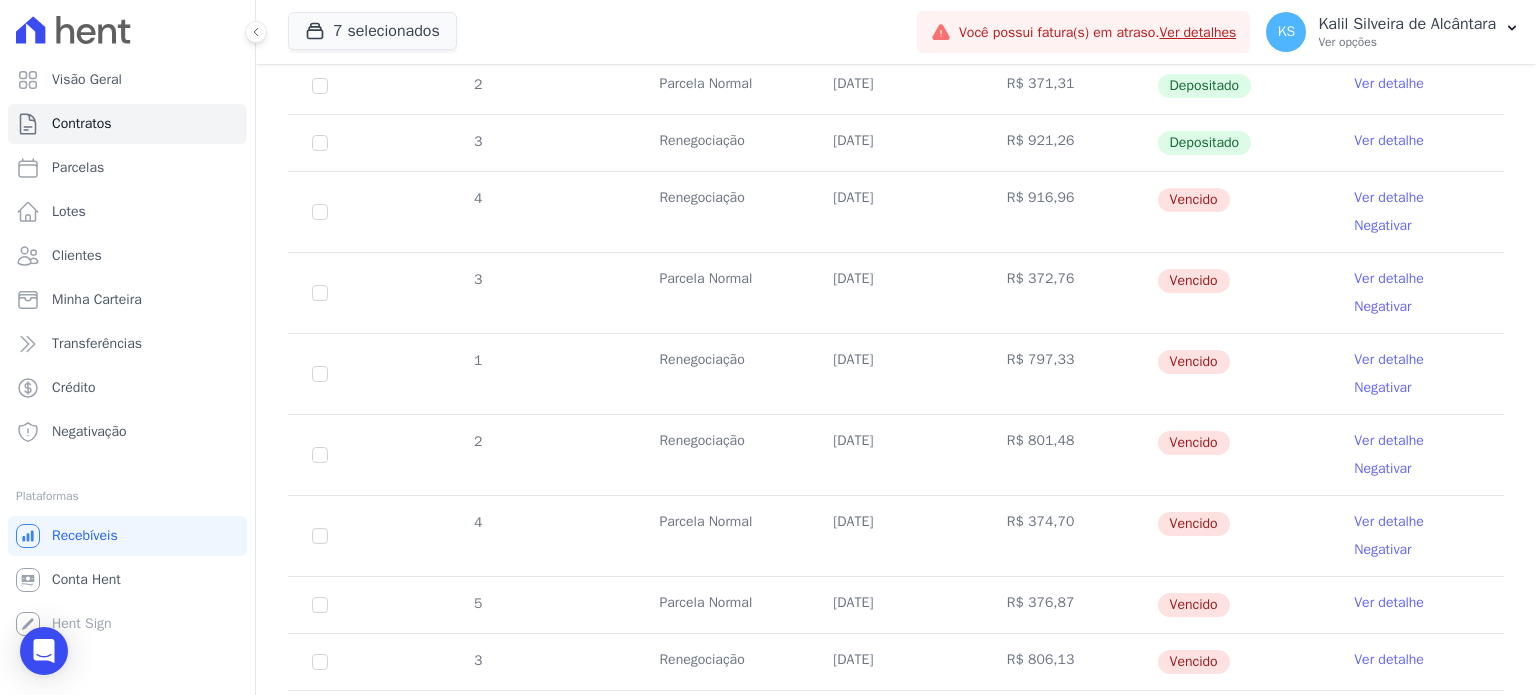 scroll, scrollTop: 900, scrollLeft: 0, axis: vertical 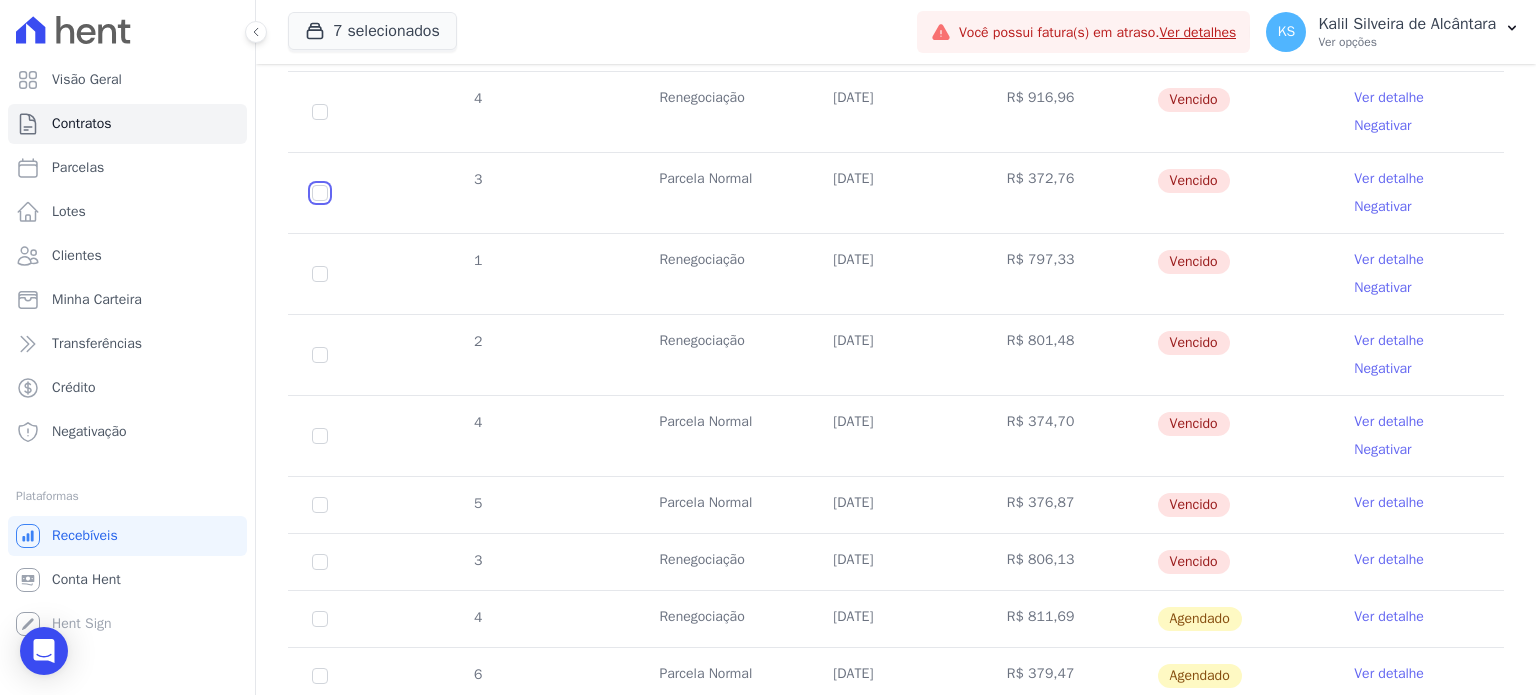 click at bounding box center [320, 112] 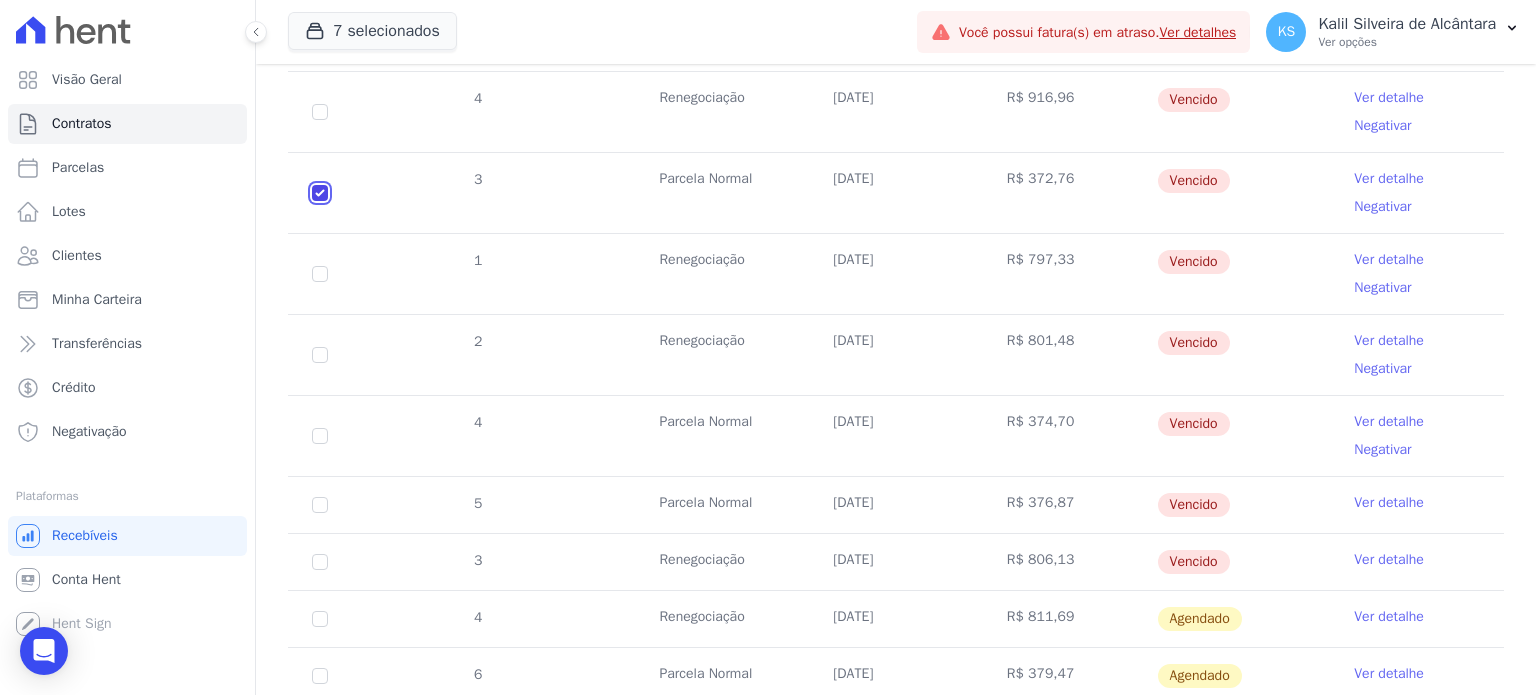 checkbox on "true" 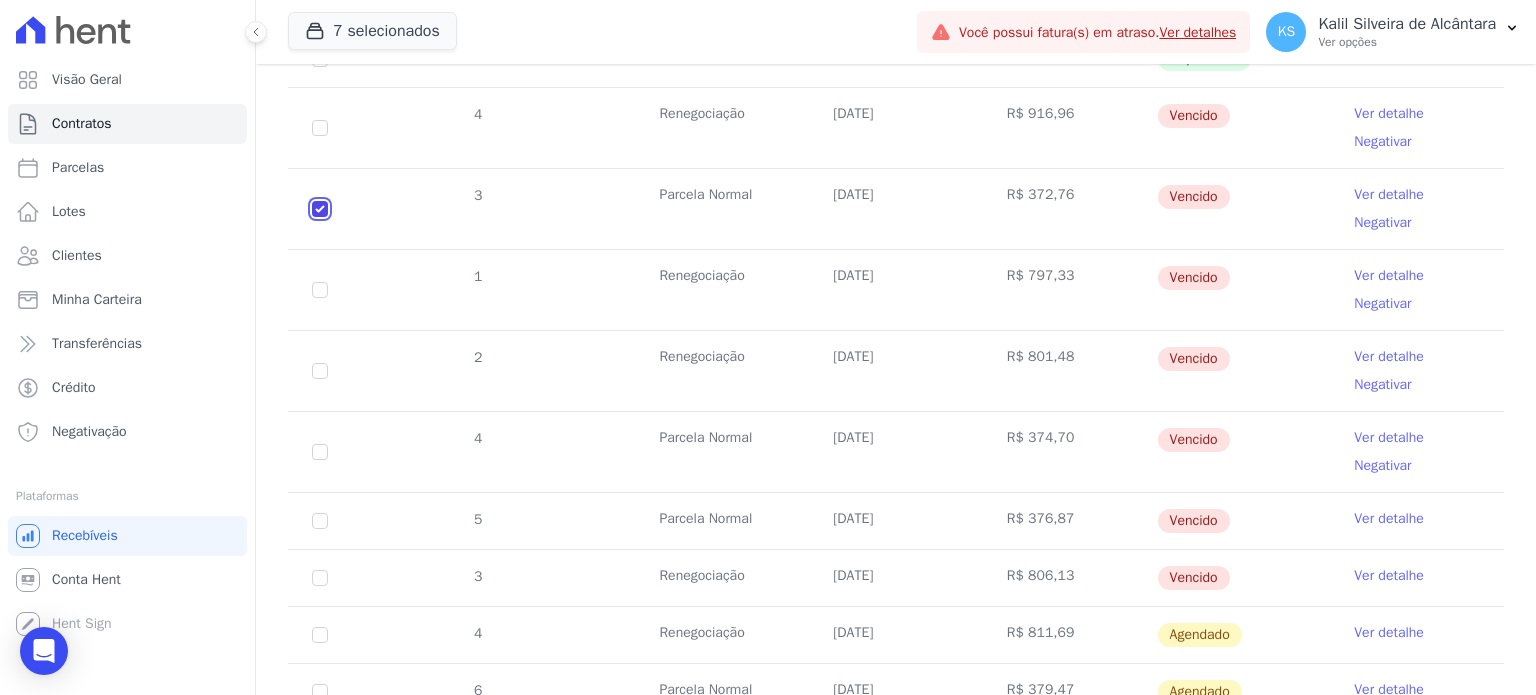 scroll, scrollTop: 916, scrollLeft: 0, axis: vertical 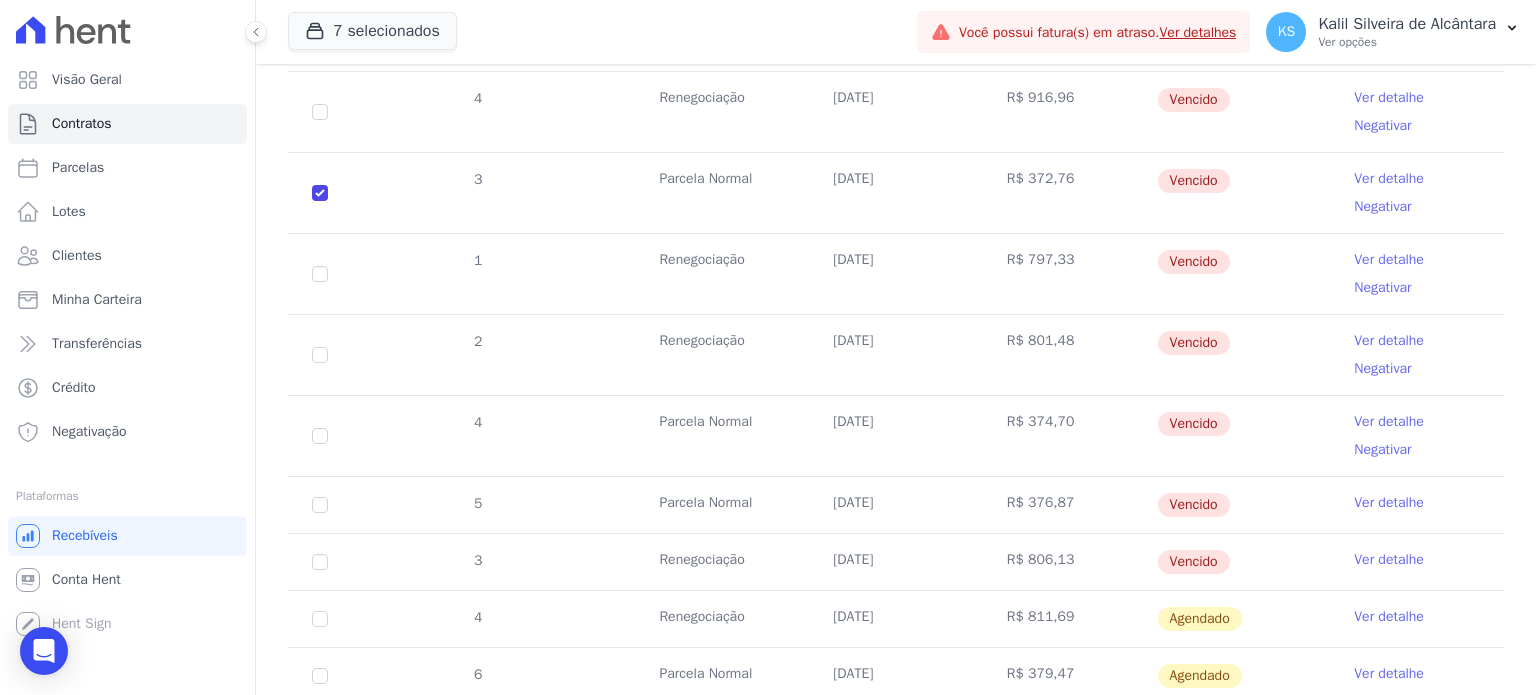 click on "4" at bounding box center (320, 436) 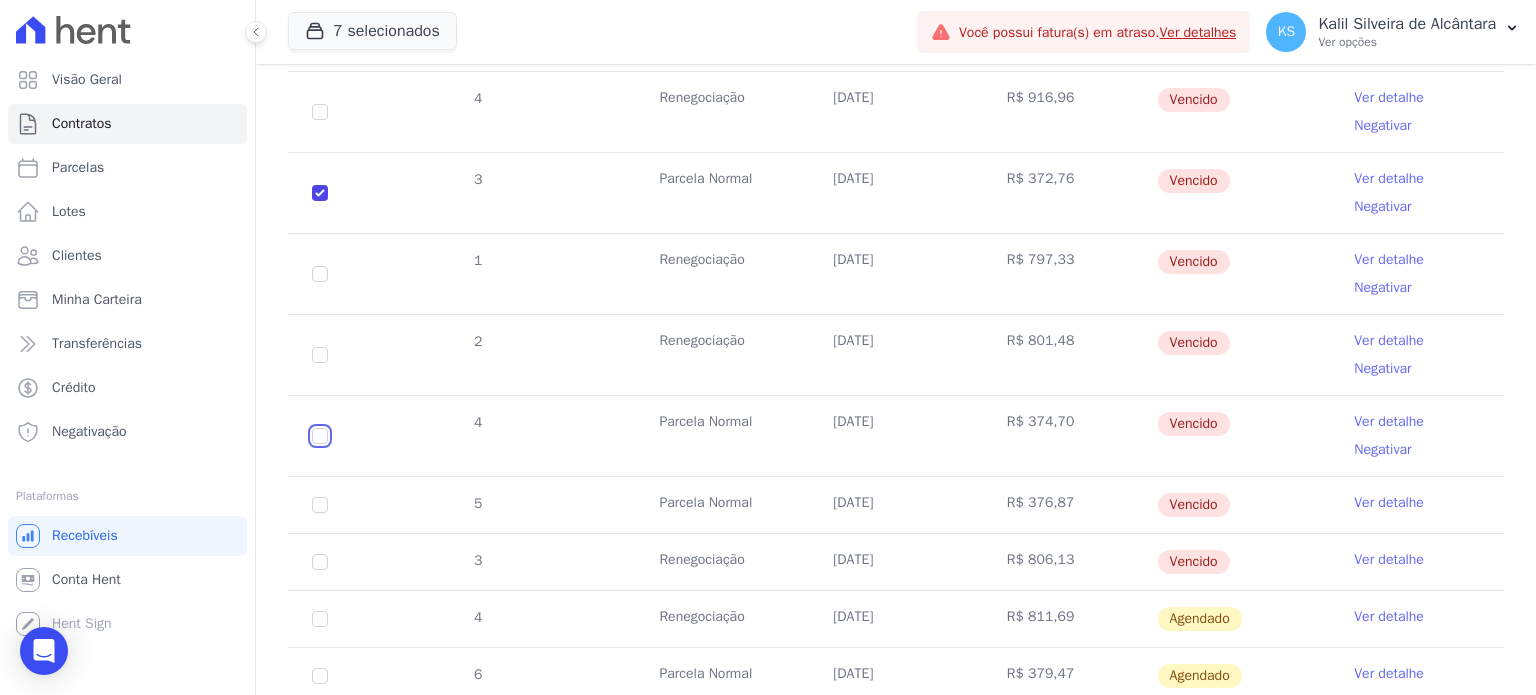 click at bounding box center (320, 112) 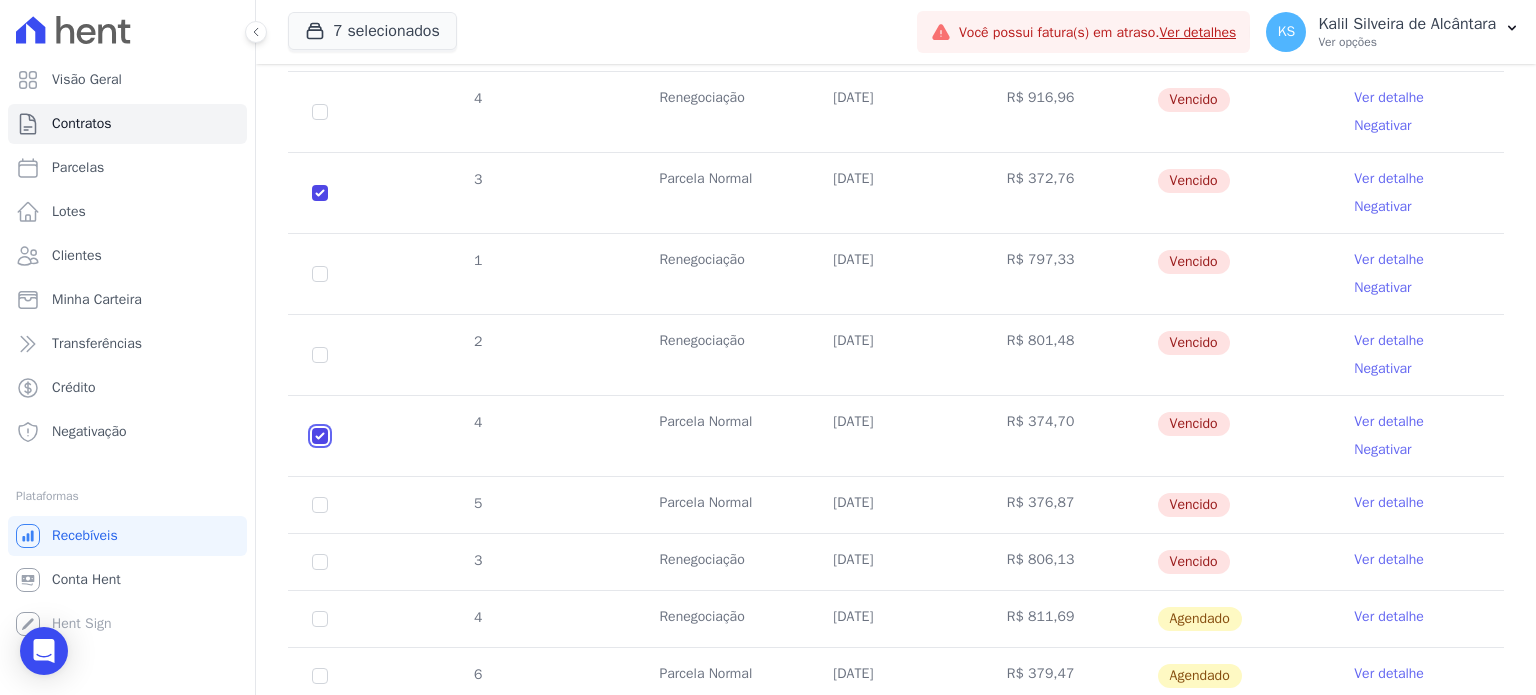 checkbox on "true" 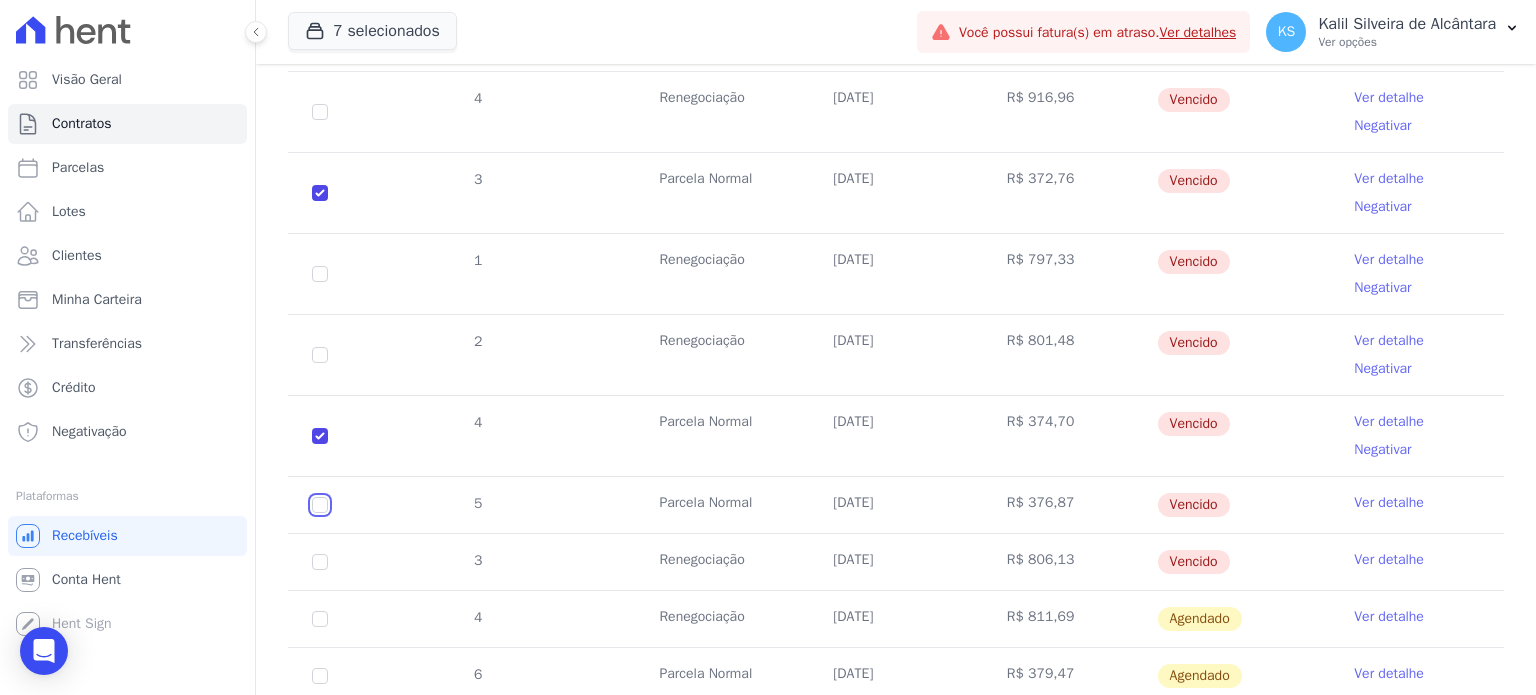 click at bounding box center (320, 112) 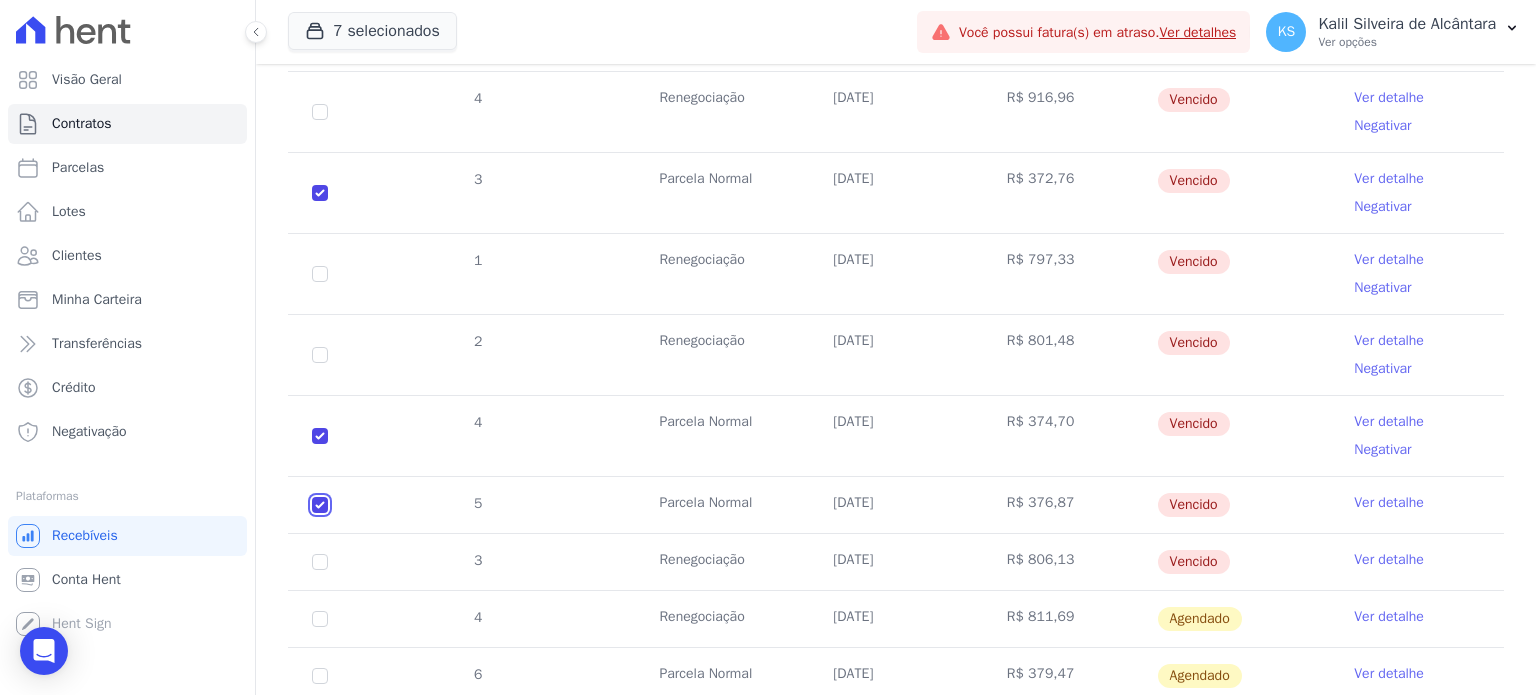 checkbox on "true" 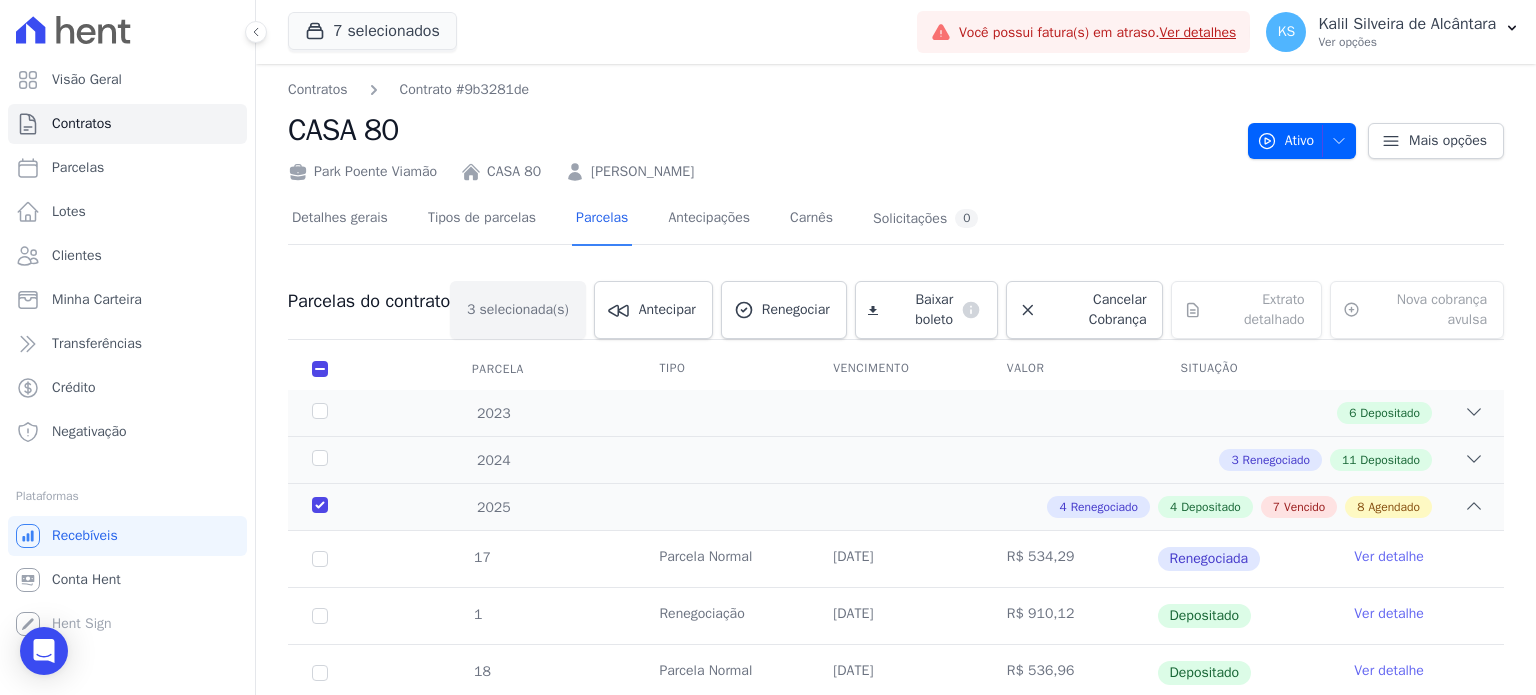 scroll, scrollTop: 0, scrollLeft: 0, axis: both 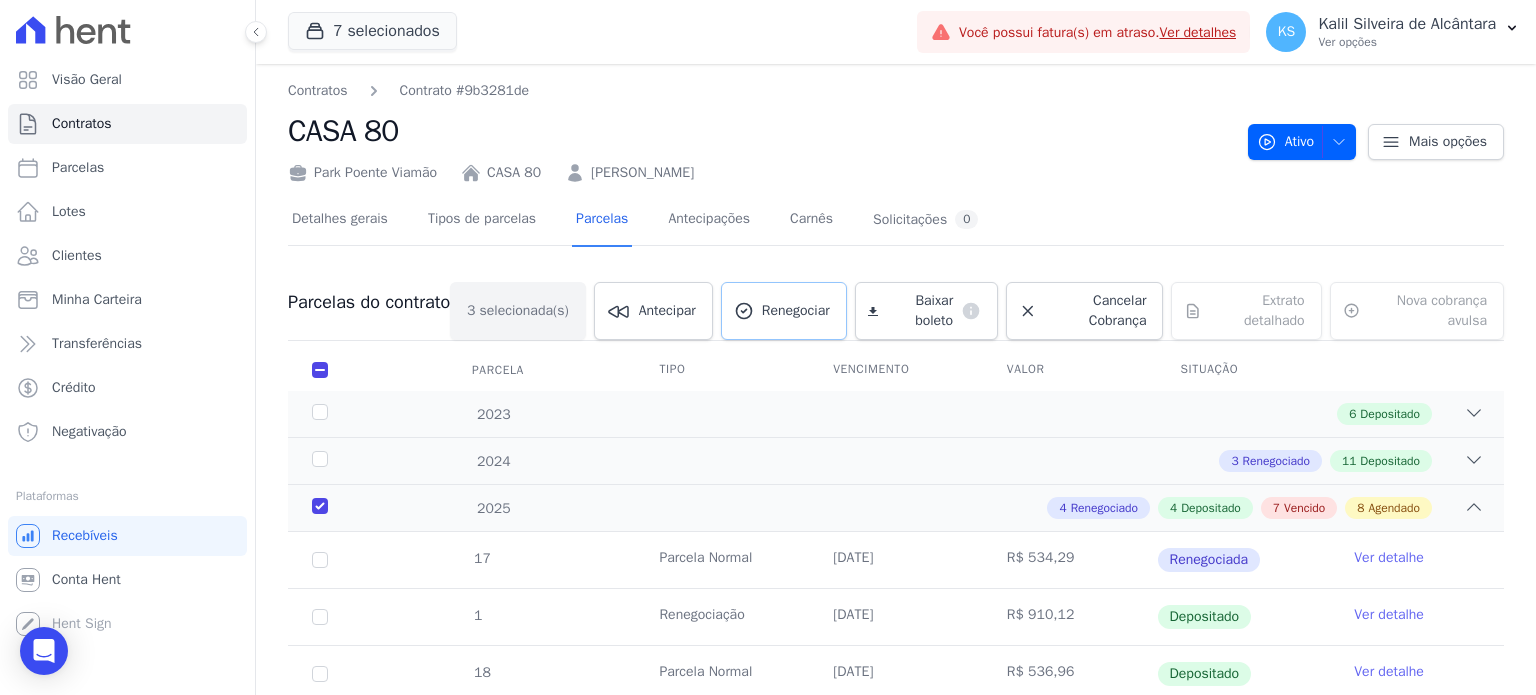 click on "Renegociar" at bounding box center (796, 311) 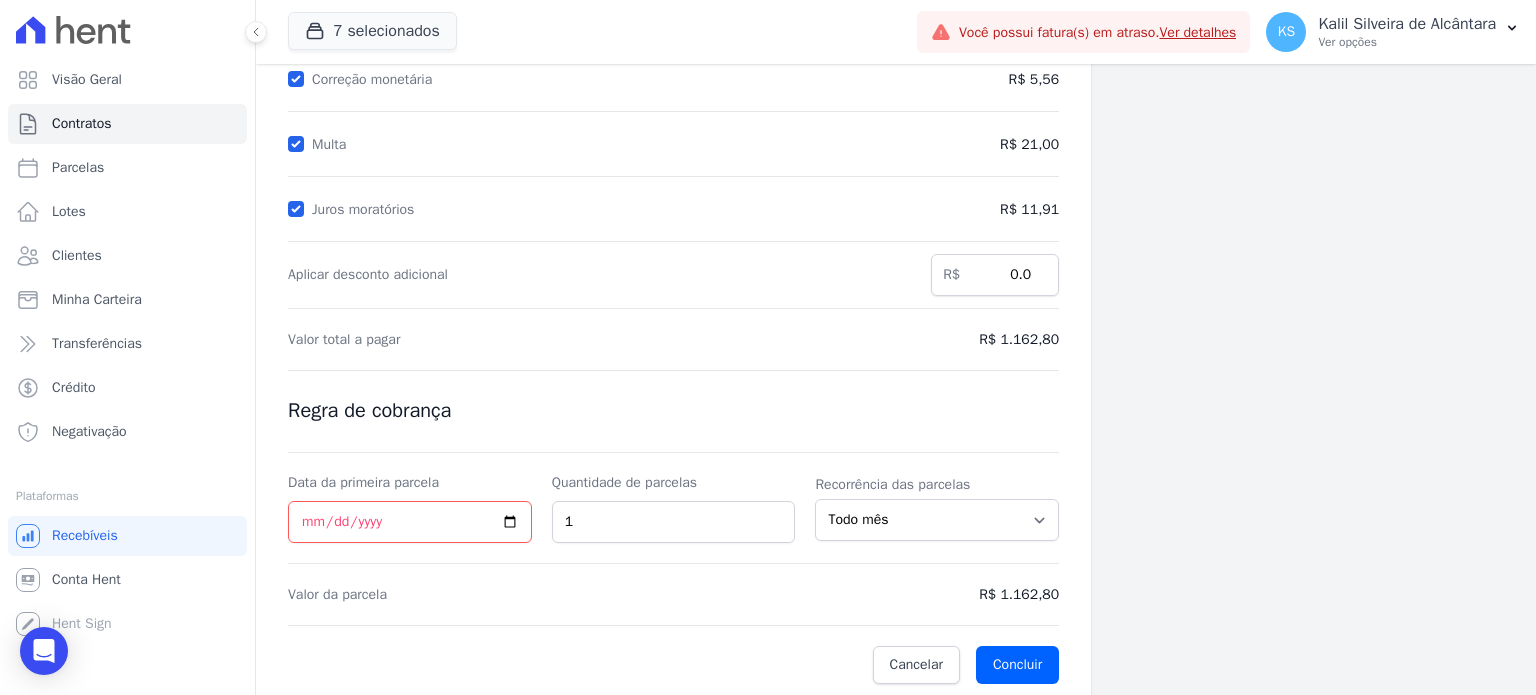 scroll, scrollTop: 200, scrollLeft: 0, axis: vertical 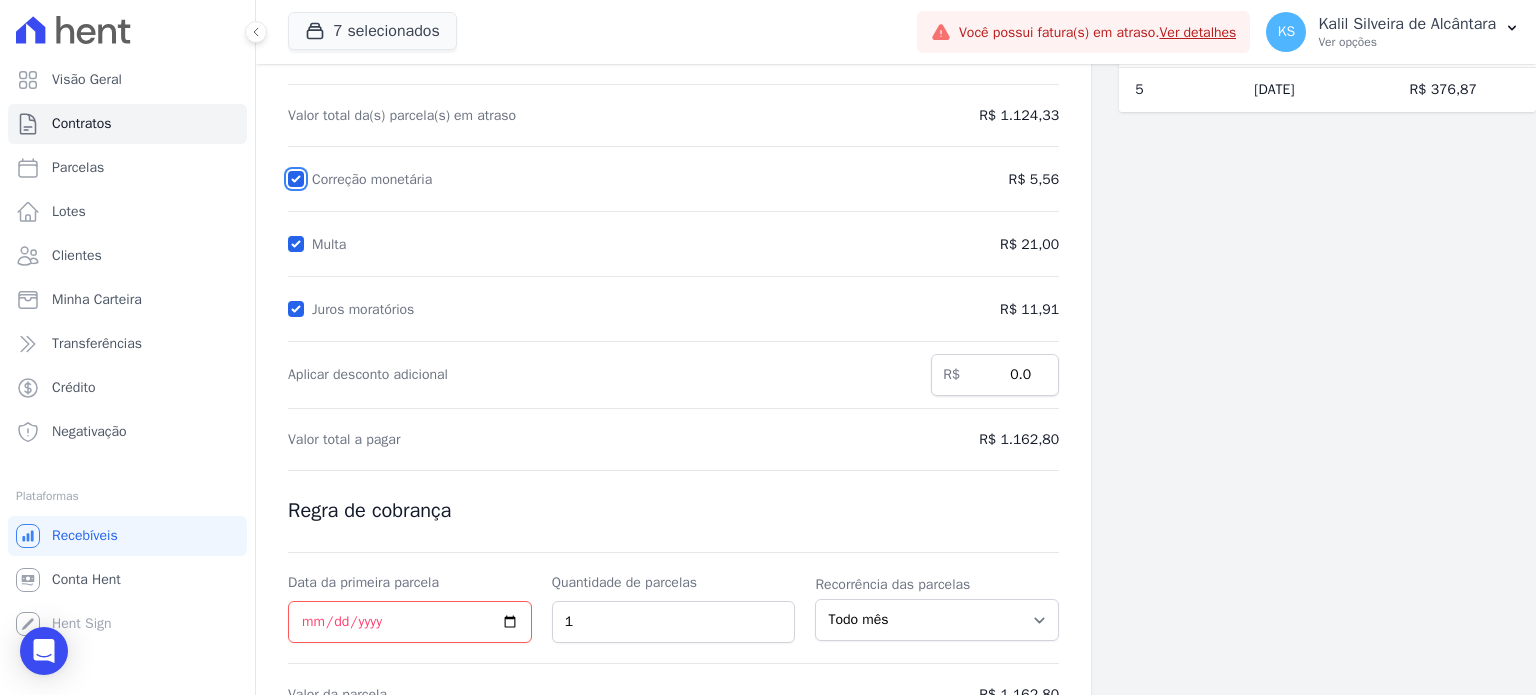 click on "Correção monetária" at bounding box center (296, 179) 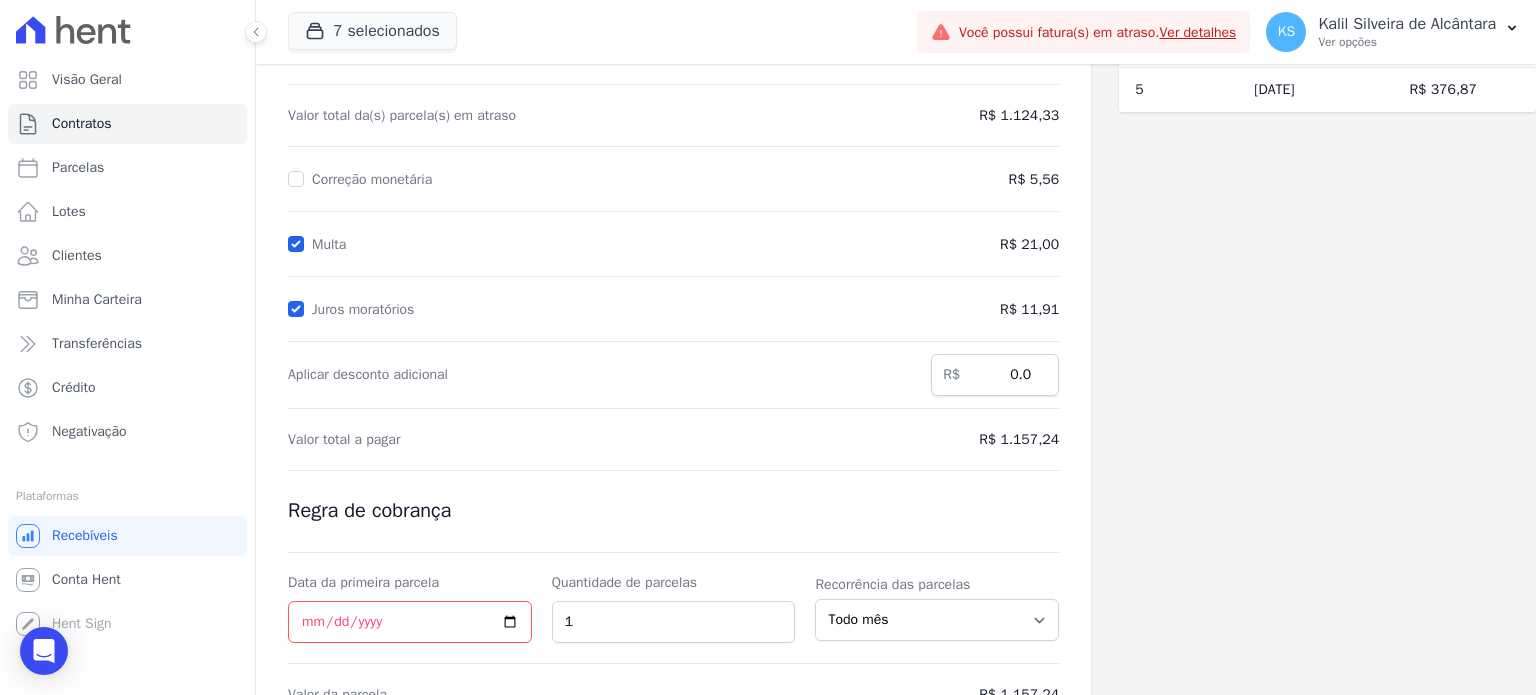 click on "Cálculo da renegociação
Quantidade de parcelas
3
Valor total da(s) parcela(s) em atraso
R$ 1.124,33
Correção monetária
R$ 5,56
[GEOGRAPHIC_DATA]
R$ 21,00
Juros moratórios
R$ 11,91
0.0 1" at bounding box center [673, 380] 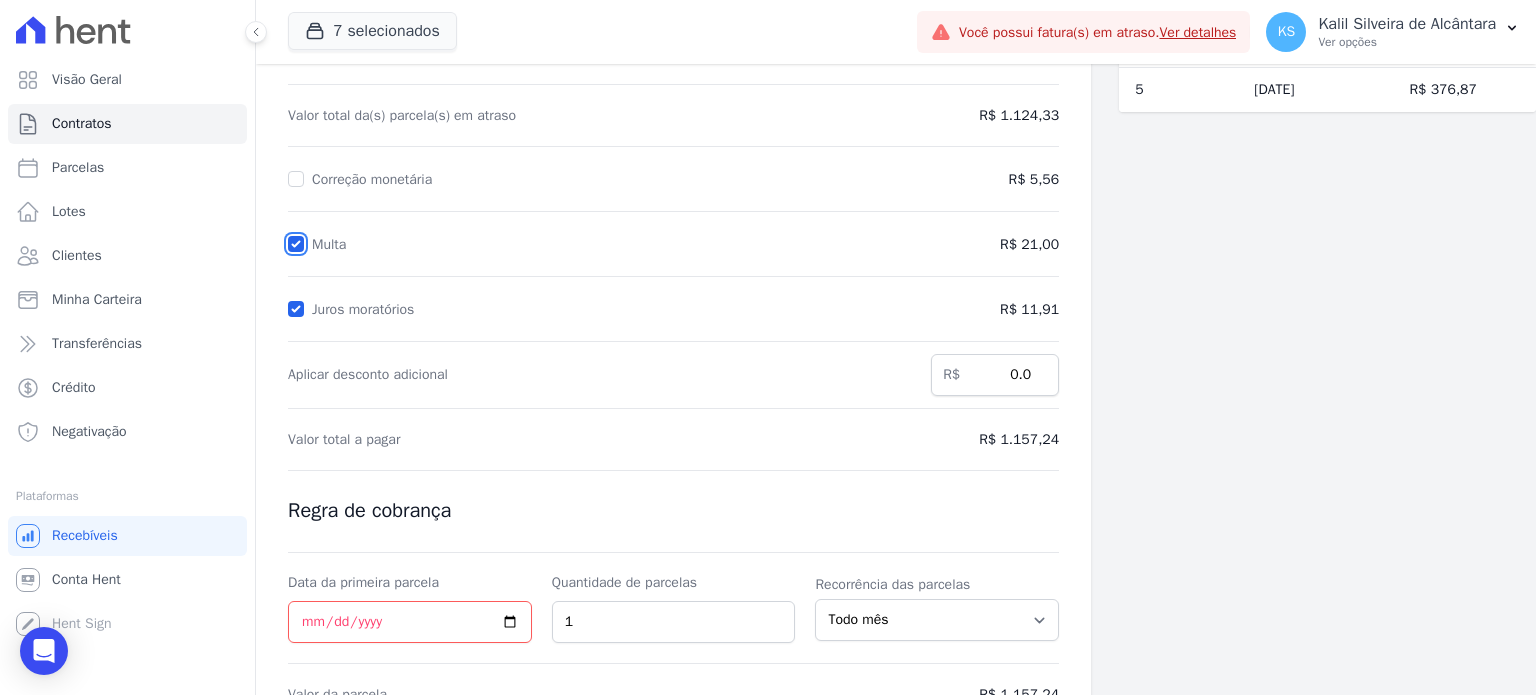 click on "Multa" at bounding box center [296, 244] 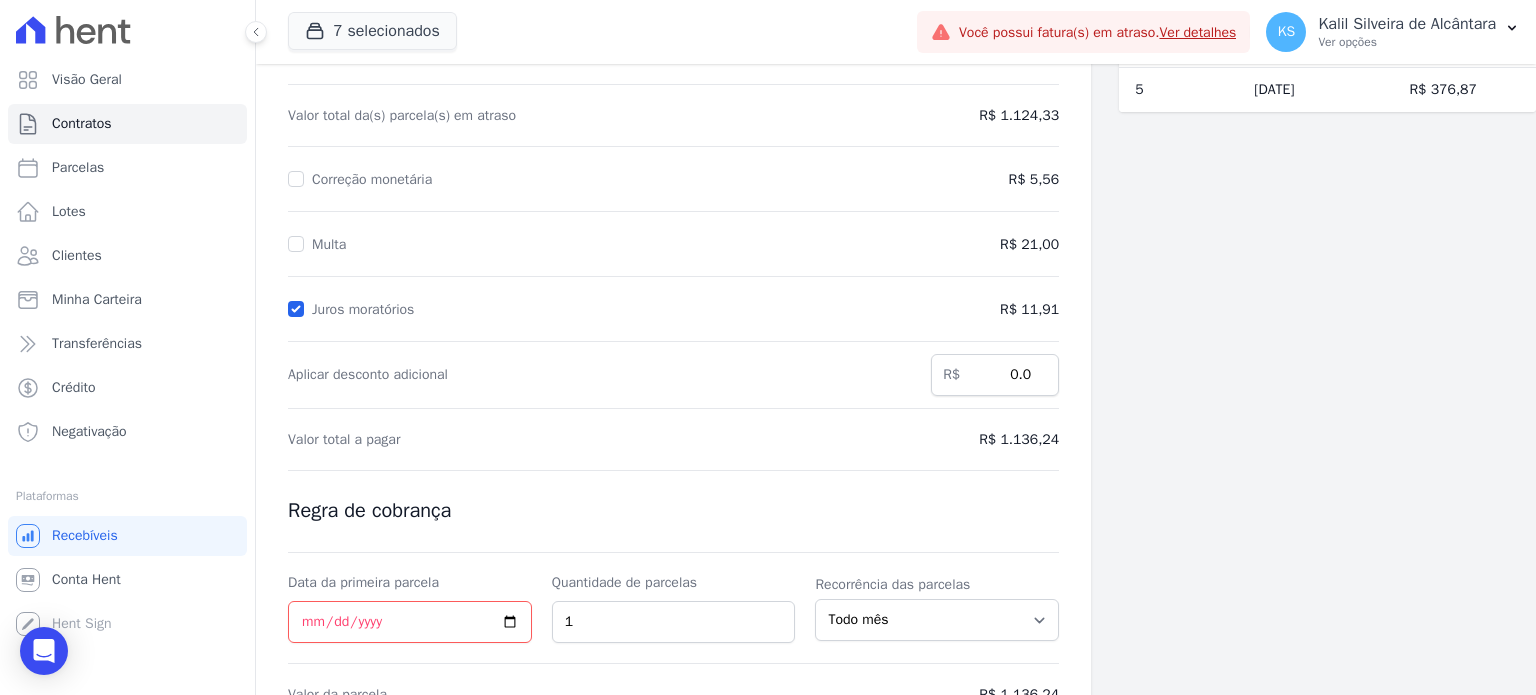 click on "Cálculo da renegociação
Quantidade de parcelas
3
Valor total da(s) parcela(s) em atraso
R$ 1.124,33
Correção monetária
R$ 5,56
[GEOGRAPHIC_DATA]
R$ 21,00
Juros moratórios
R$ 11,91
0.0 1" at bounding box center [673, 380] 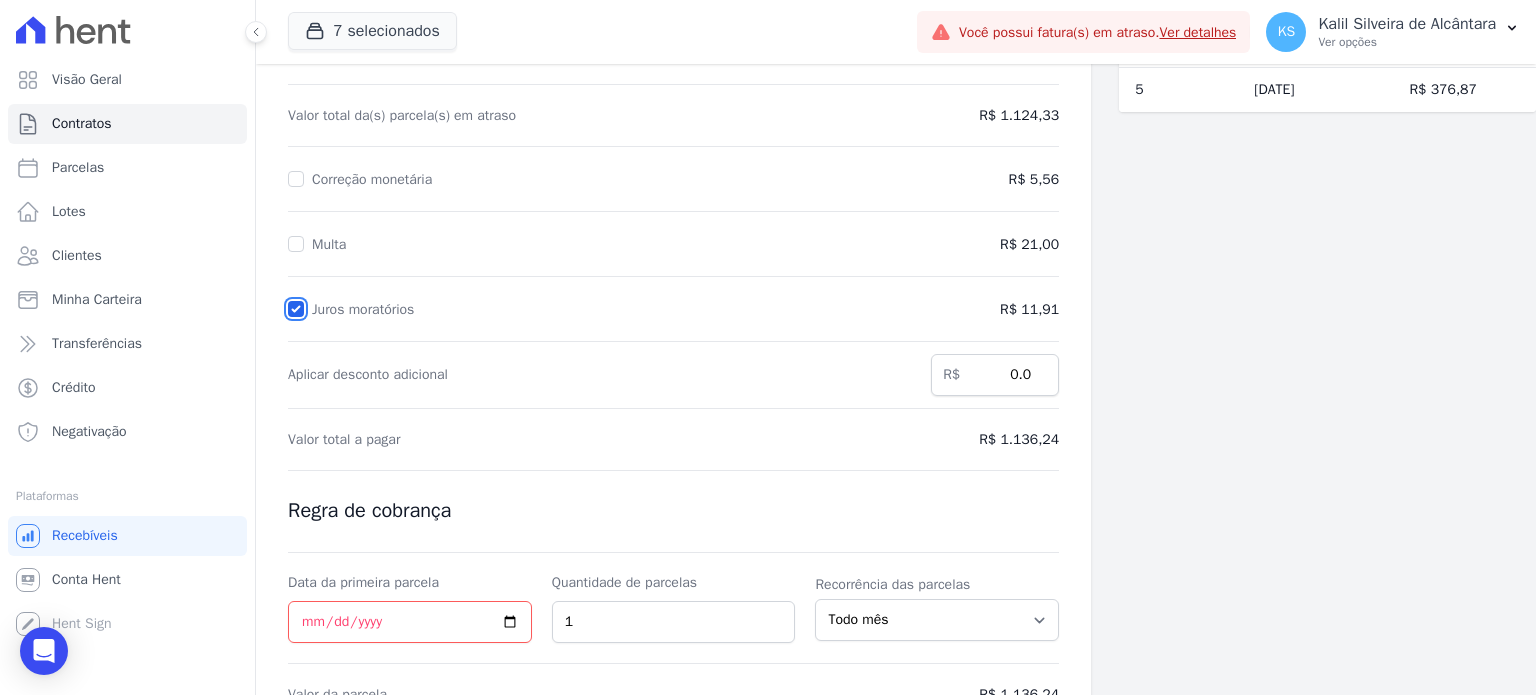click on "Juros moratórios" at bounding box center (296, 309) 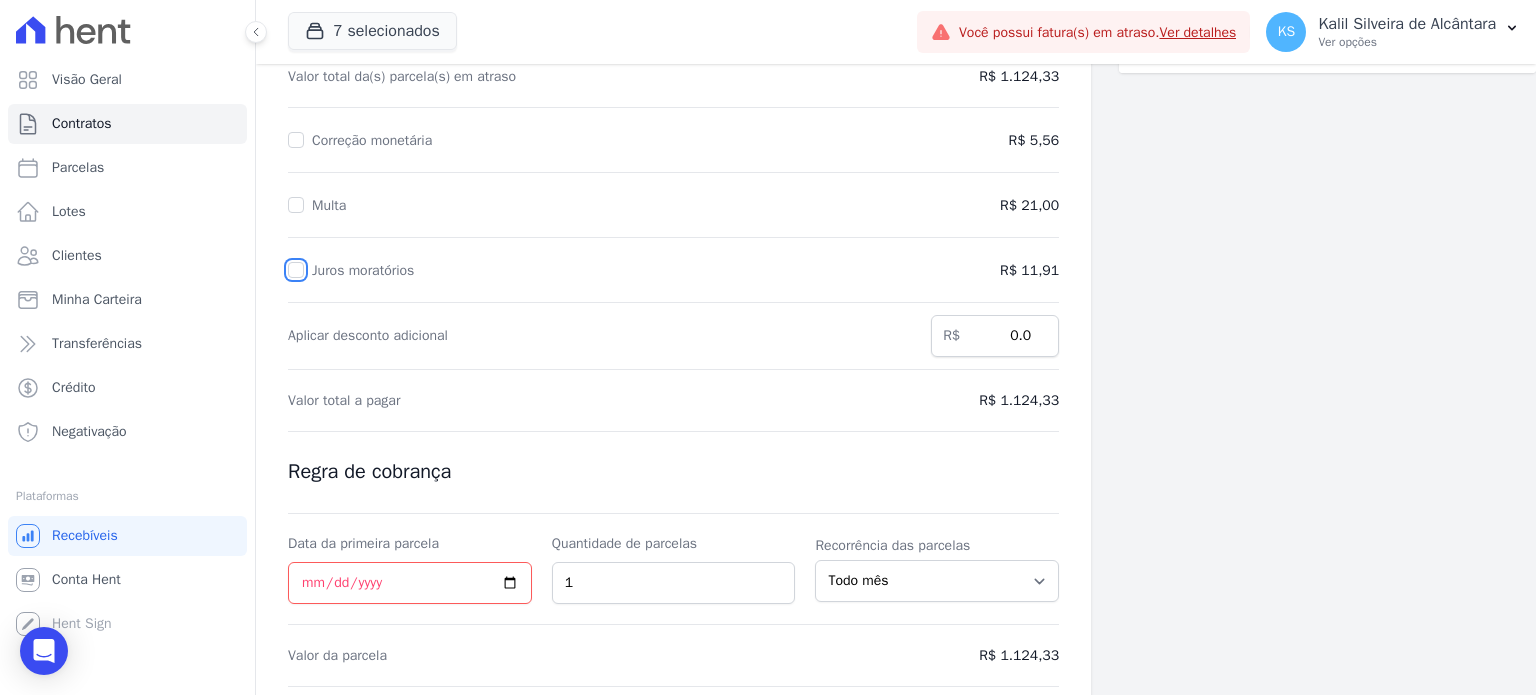 scroll, scrollTop: 302, scrollLeft: 0, axis: vertical 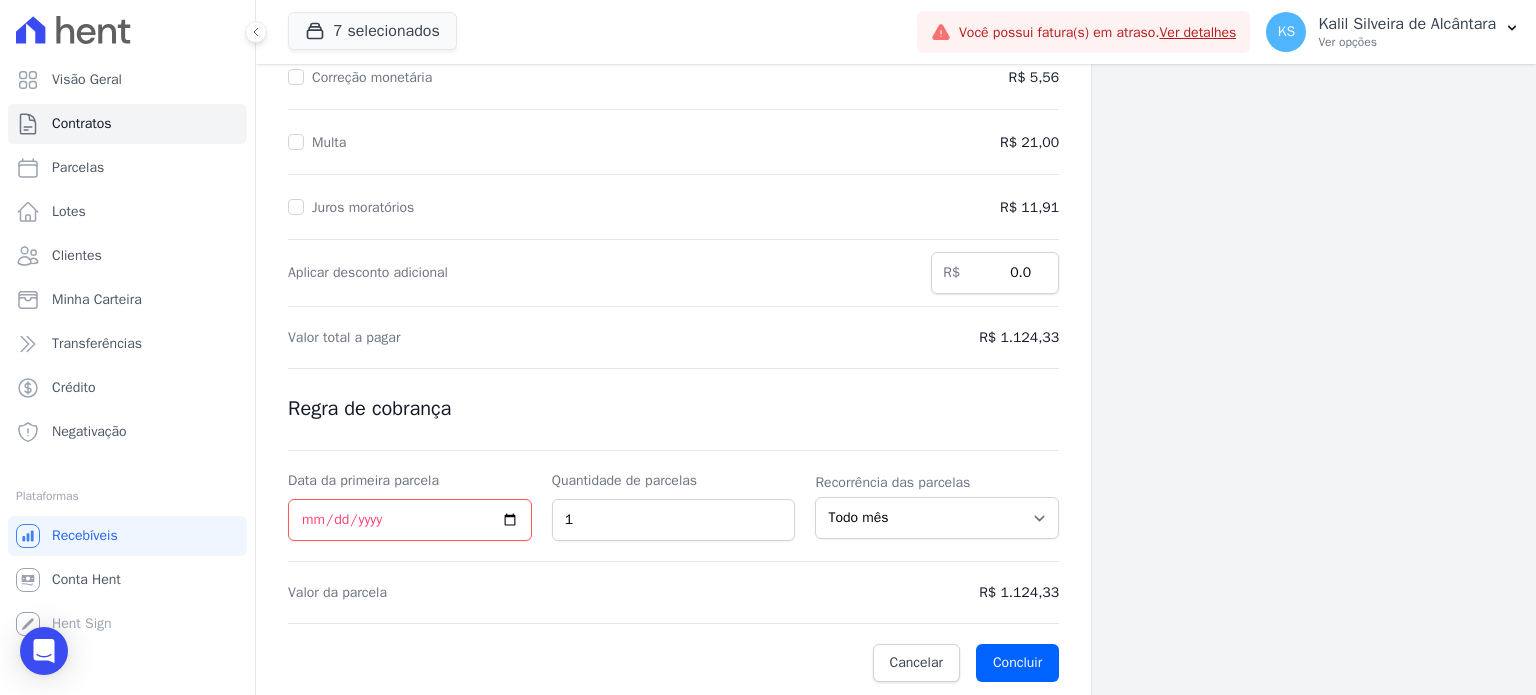 click on "Contratos
Contrato
#9b3281de
Renegociação de parcelas
Renegociação de parcelas
Cálculo da renegociação
Quantidade de parcelas
3
Valor total da(s) parcela(s) em atraso
R$ 1.124,33
Correção monetária
R$ 5,56
1" at bounding box center (673, 230) 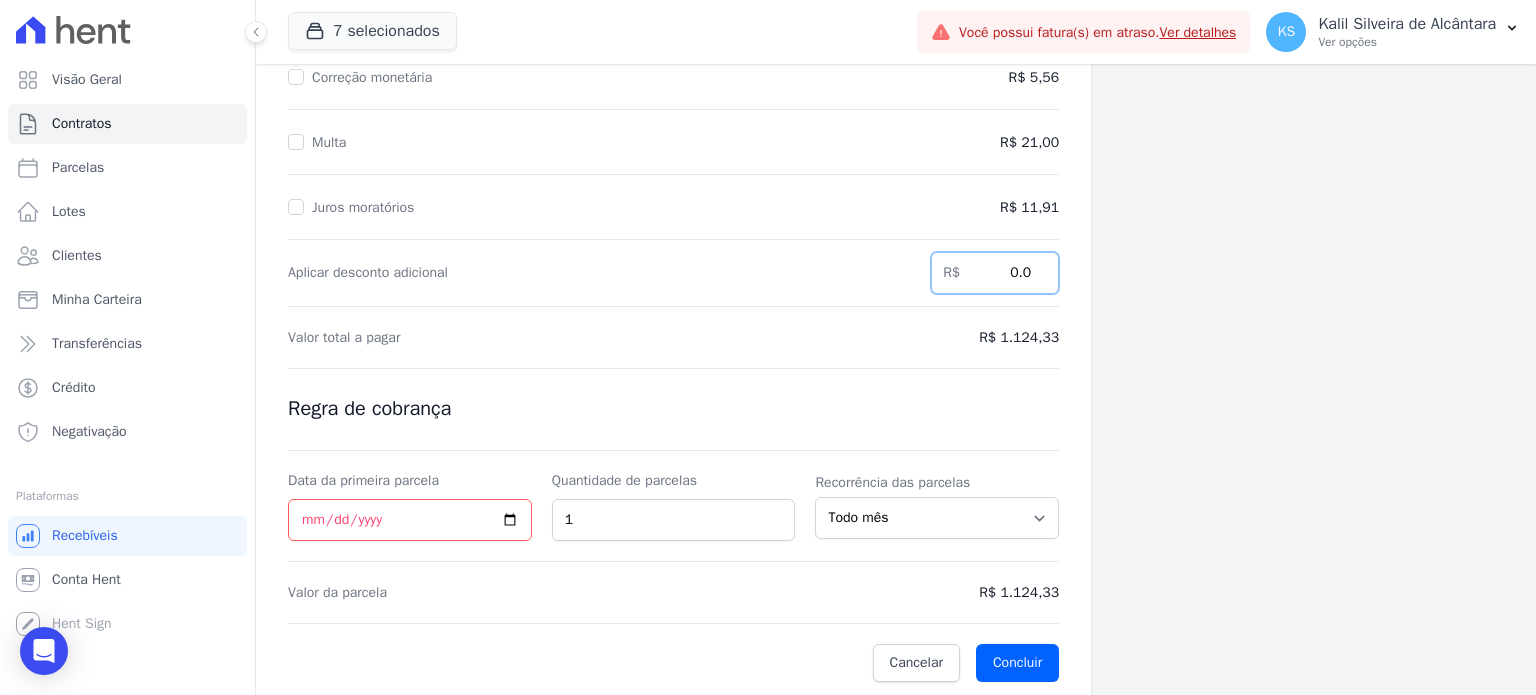 click on "0.0" at bounding box center (995, 273) 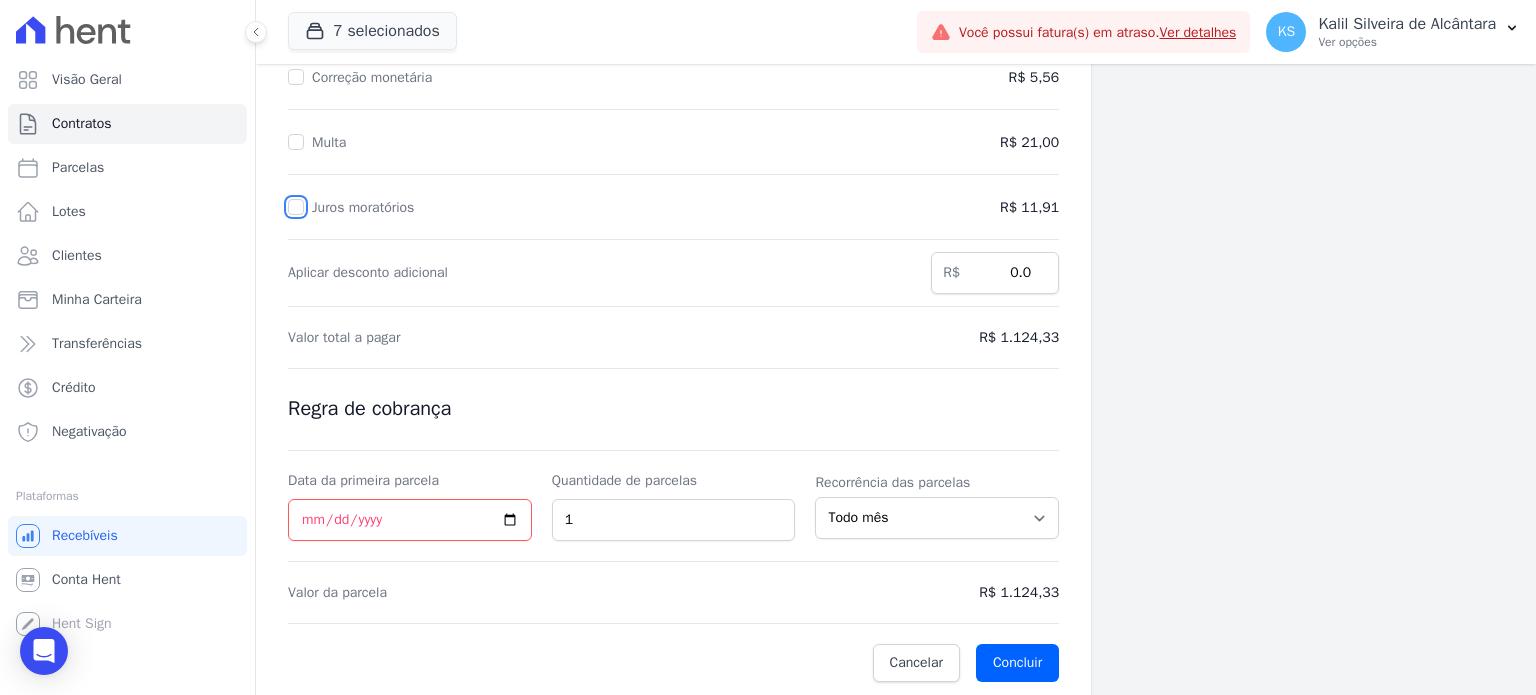 click on "Juros moratórios" at bounding box center [296, 207] 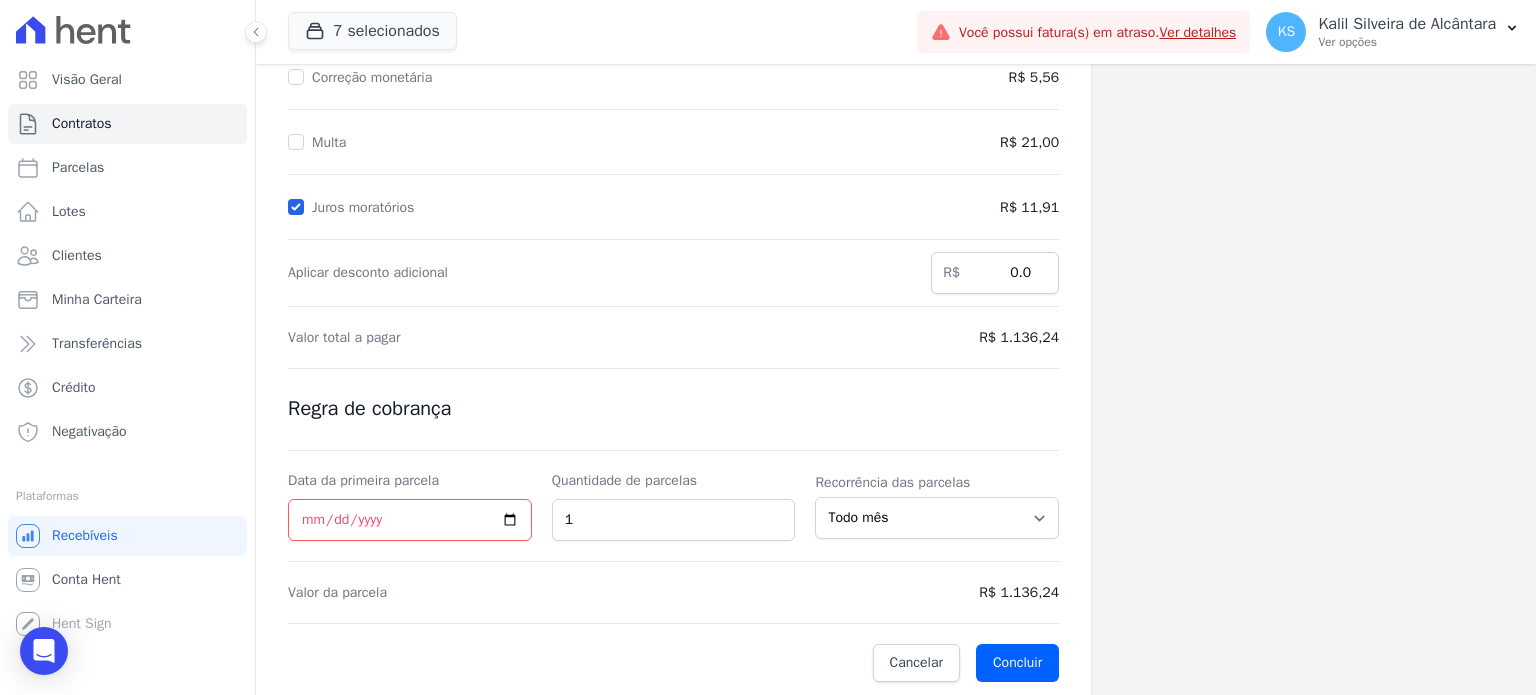click on "Multa" at bounding box center [574, 142] 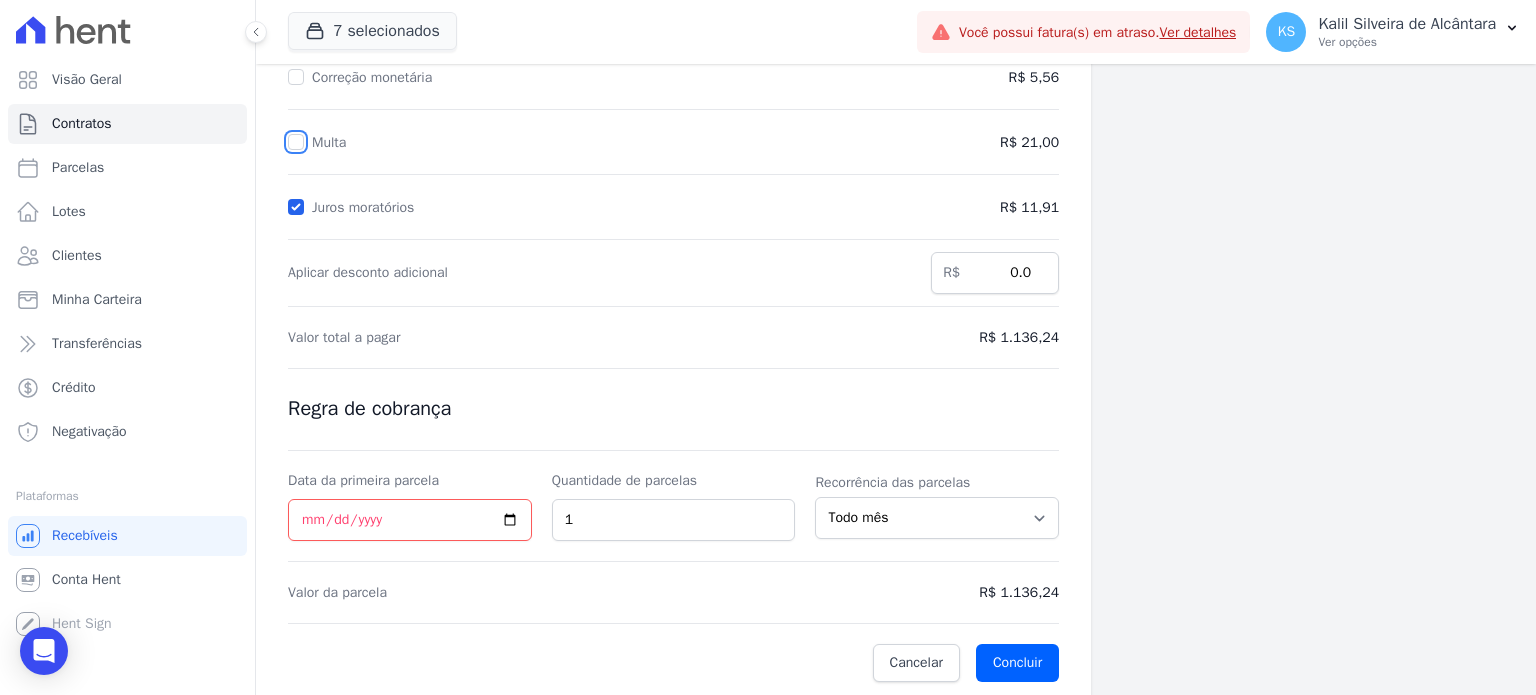 click on "Multa" at bounding box center [296, 142] 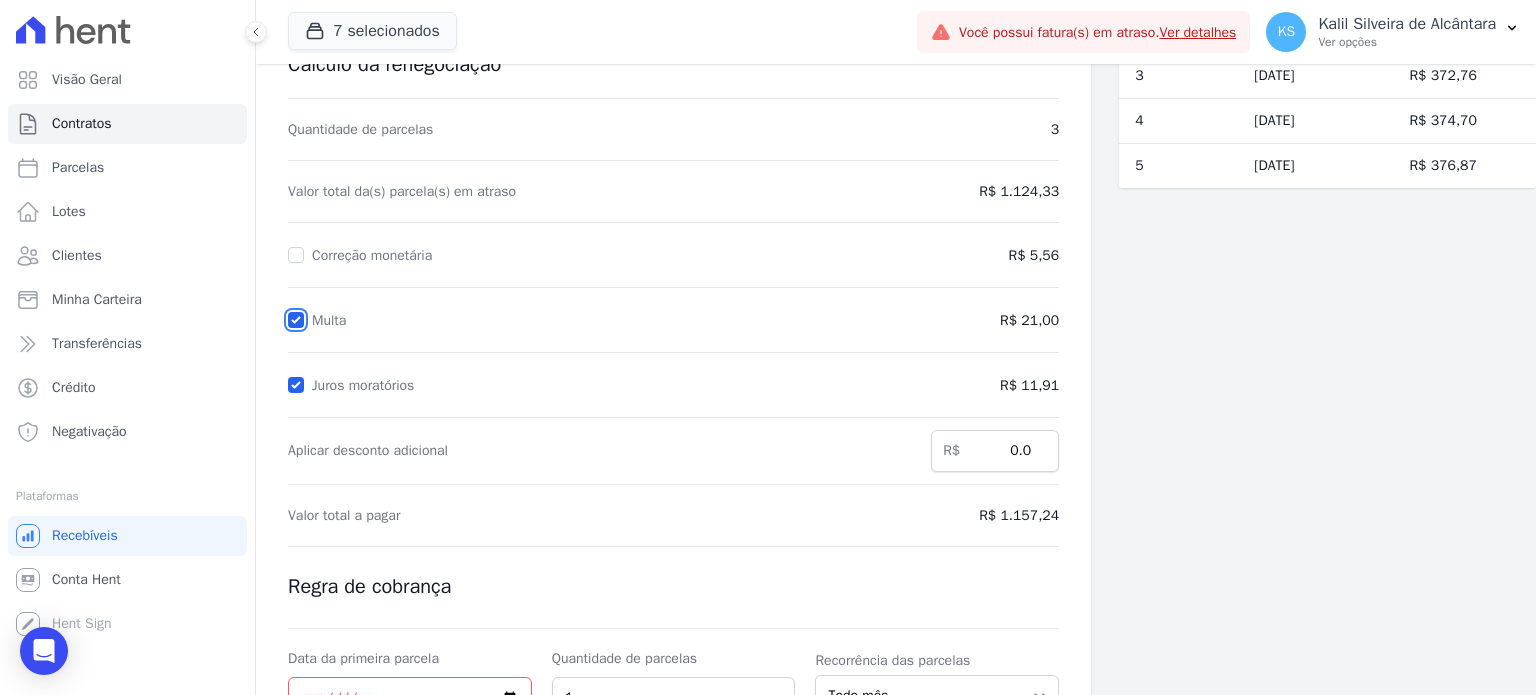 scroll, scrollTop: 102, scrollLeft: 0, axis: vertical 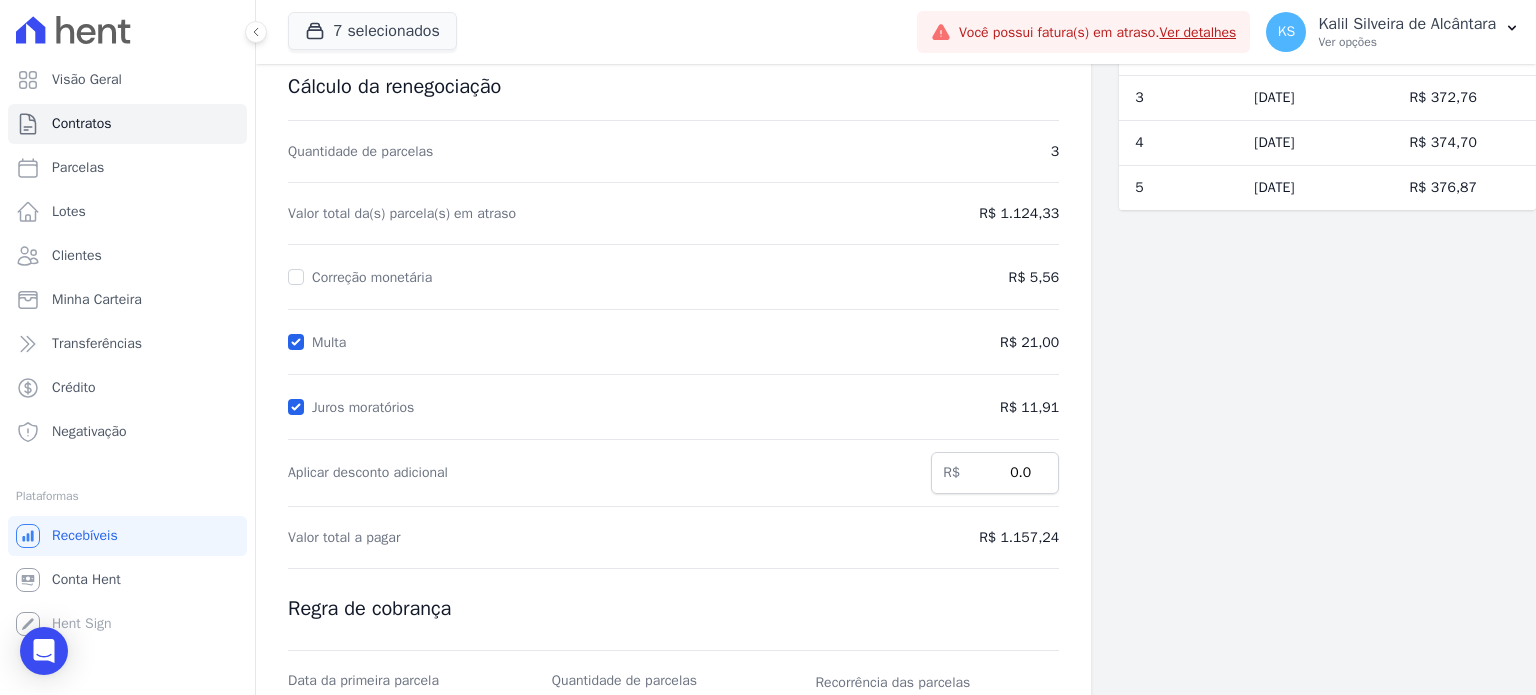 click on "Correção monetária" at bounding box center [634, 277] 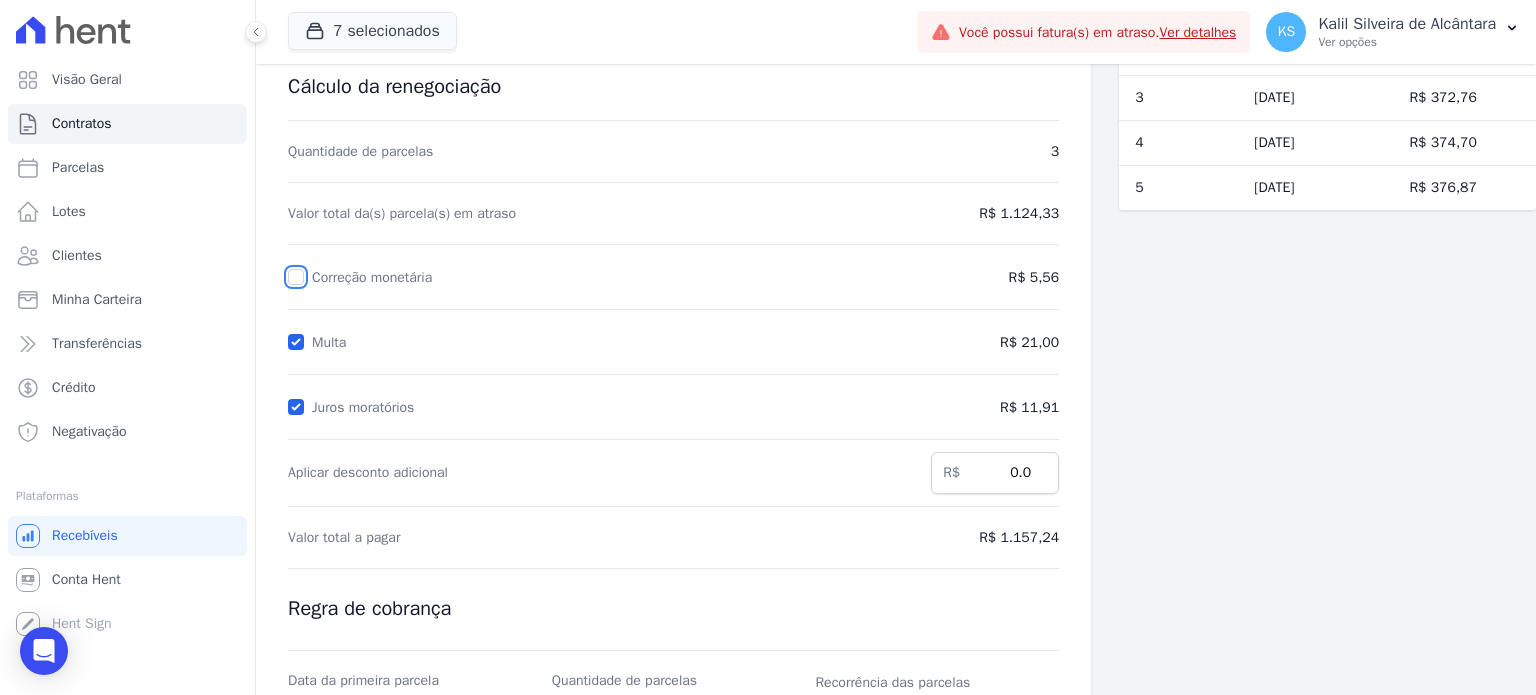 click on "Correção monetária" at bounding box center [296, 277] 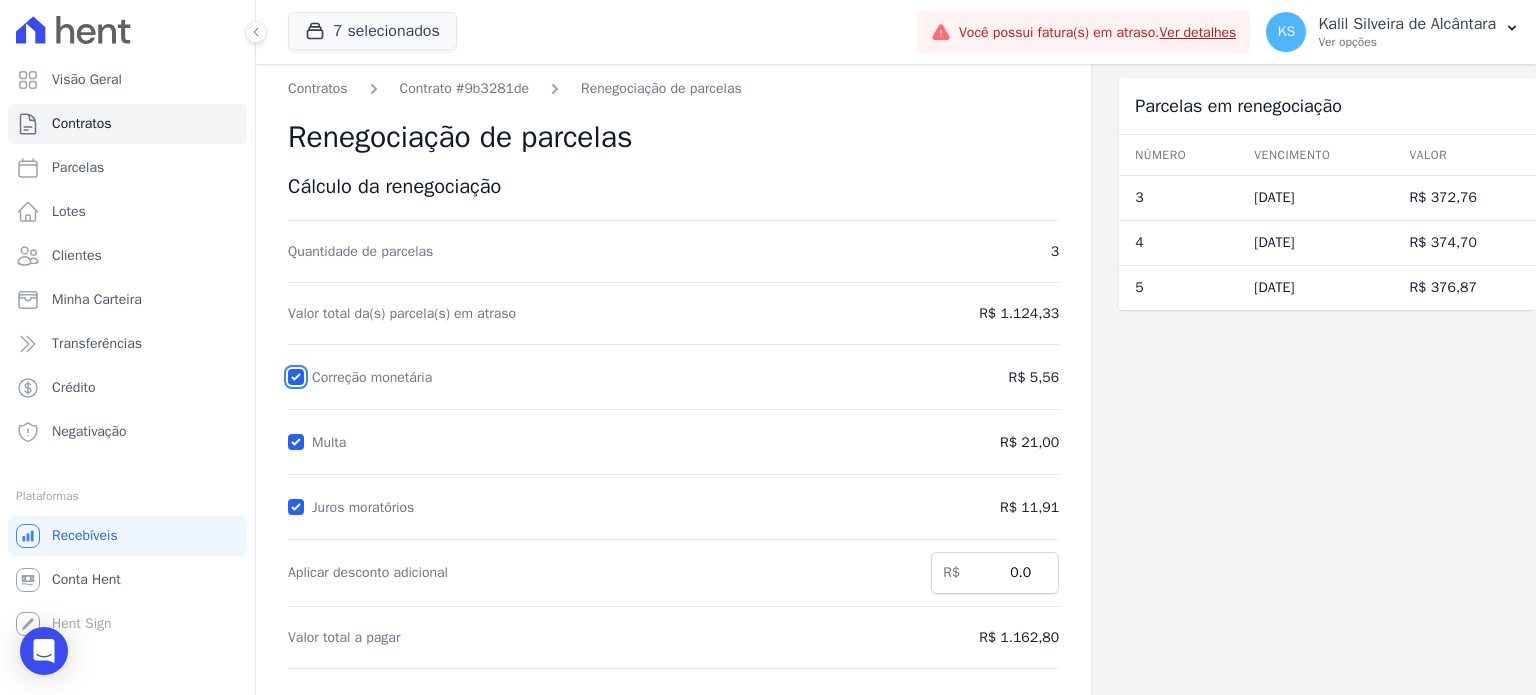 scroll, scrollTop: 0, scrollLeft: 0, axis: both 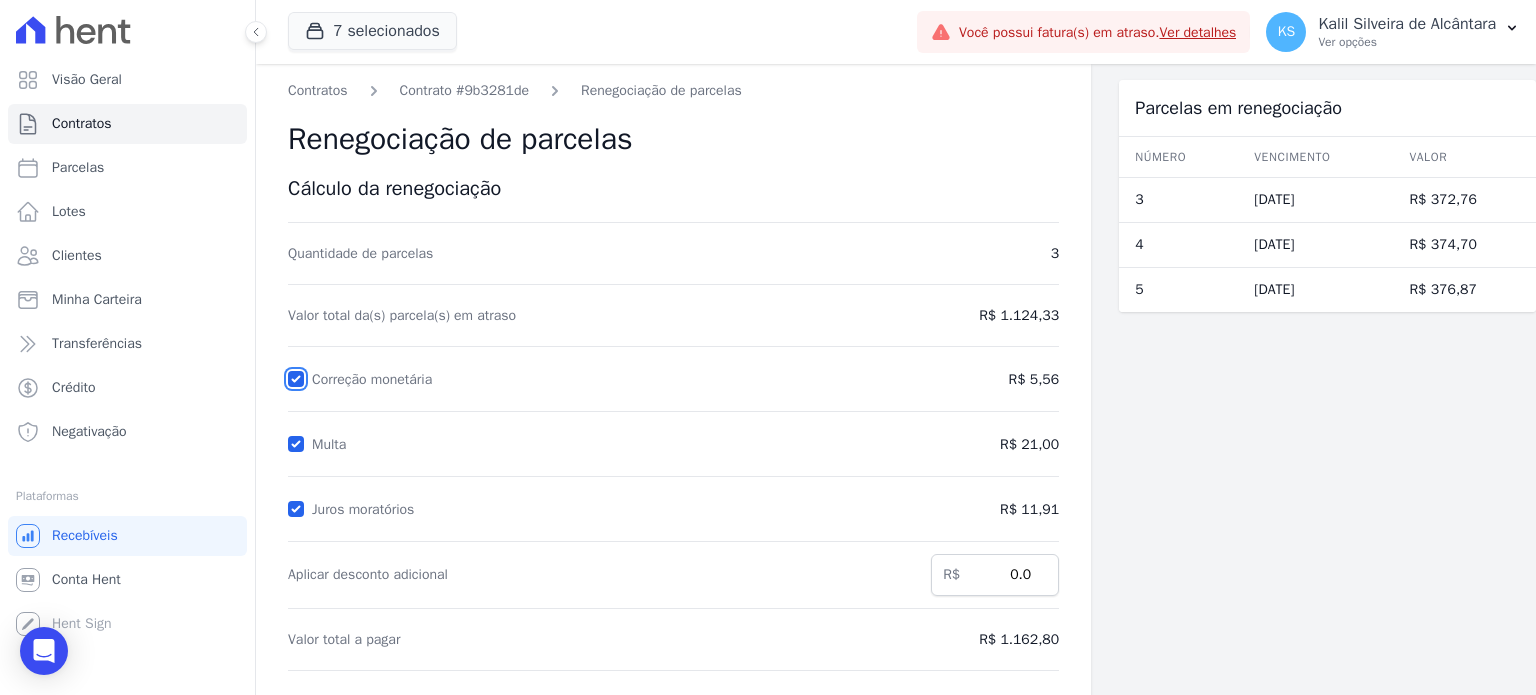 click on "Correção monetária" at bounding box center [296, 379] 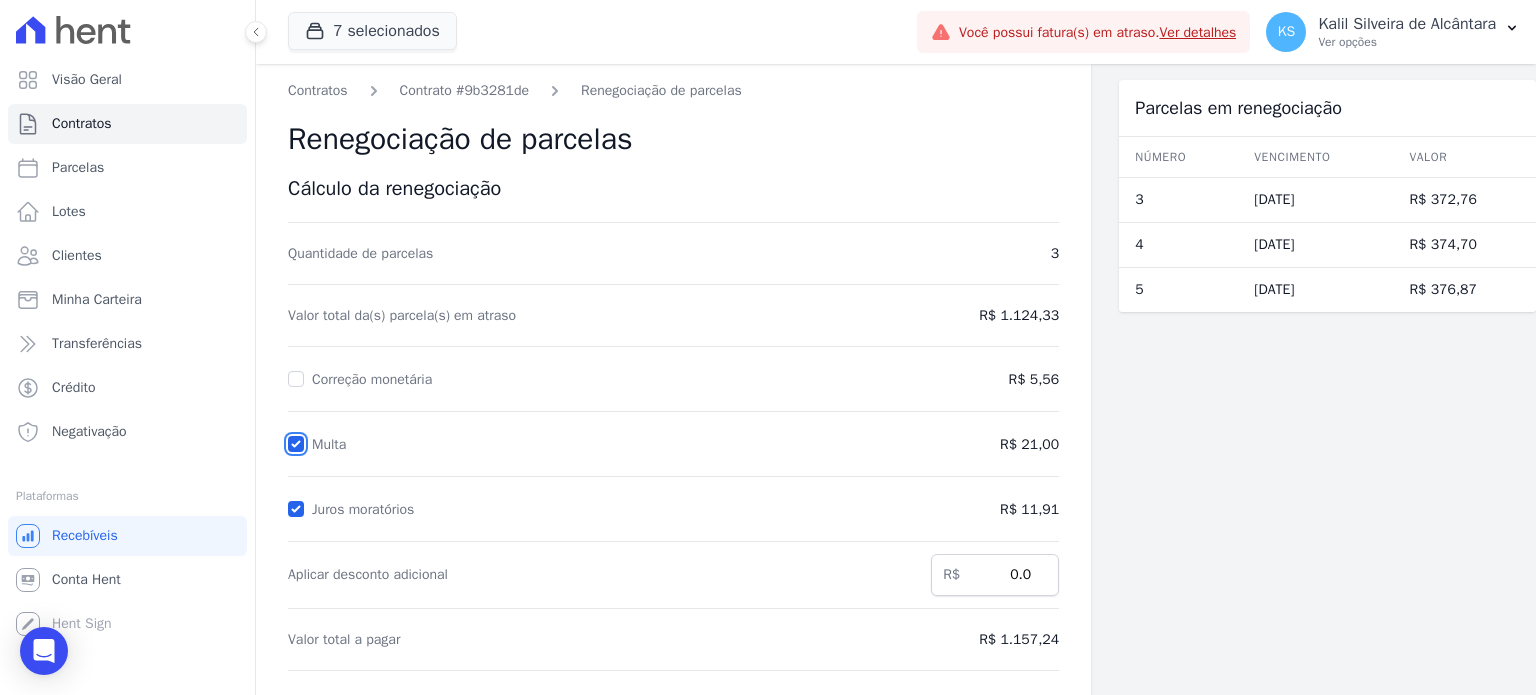 click on "Multa" at bounding box center (296, 444) 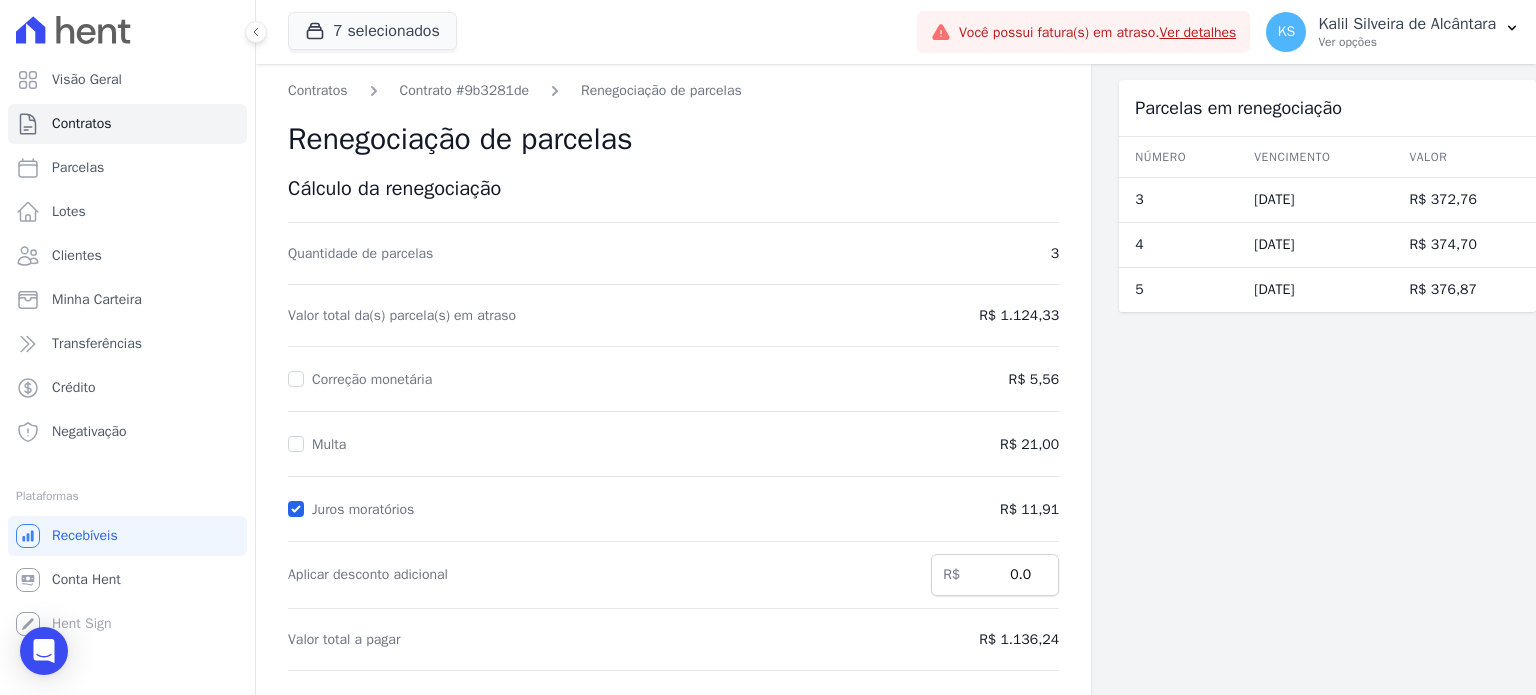 click on "Juros moratórios" at bounding box center (574, 509) 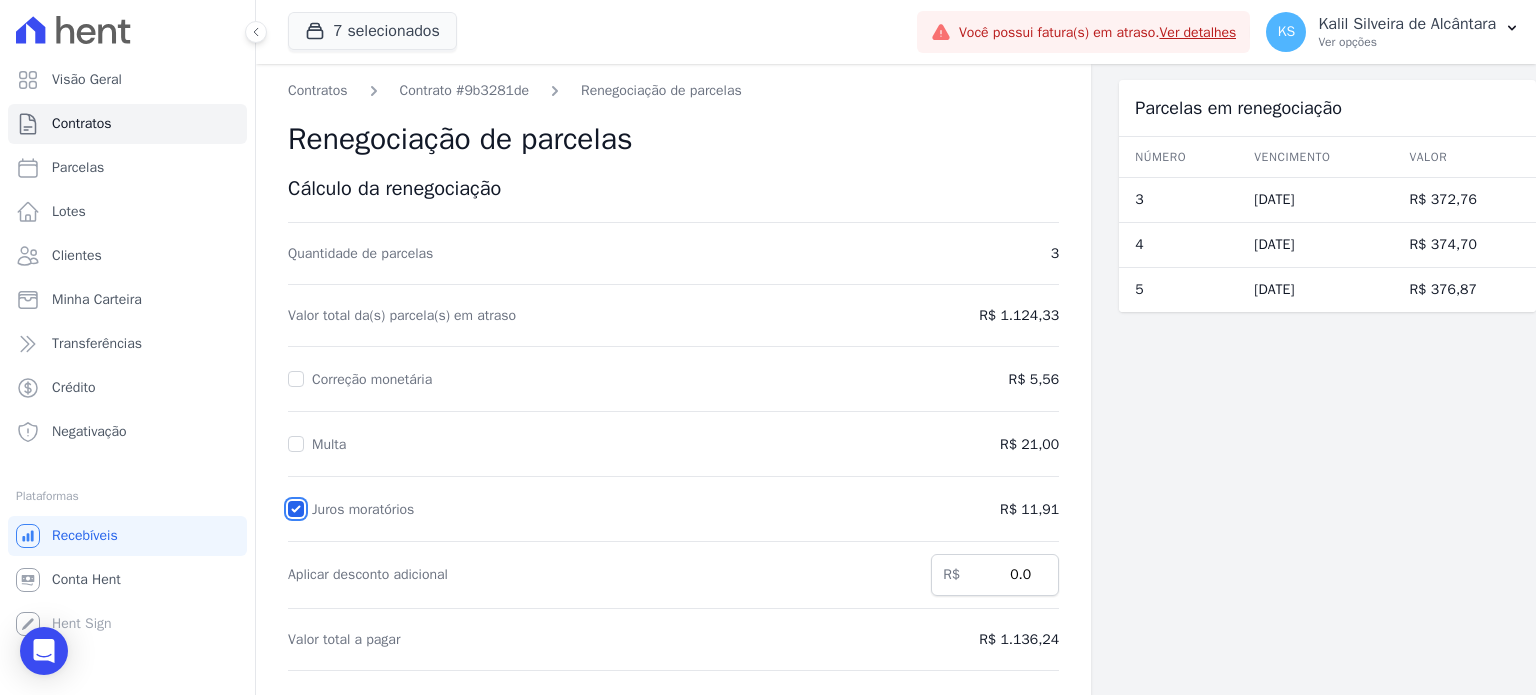 click on "Juros moratórios" at bounding box center (296, 509) 